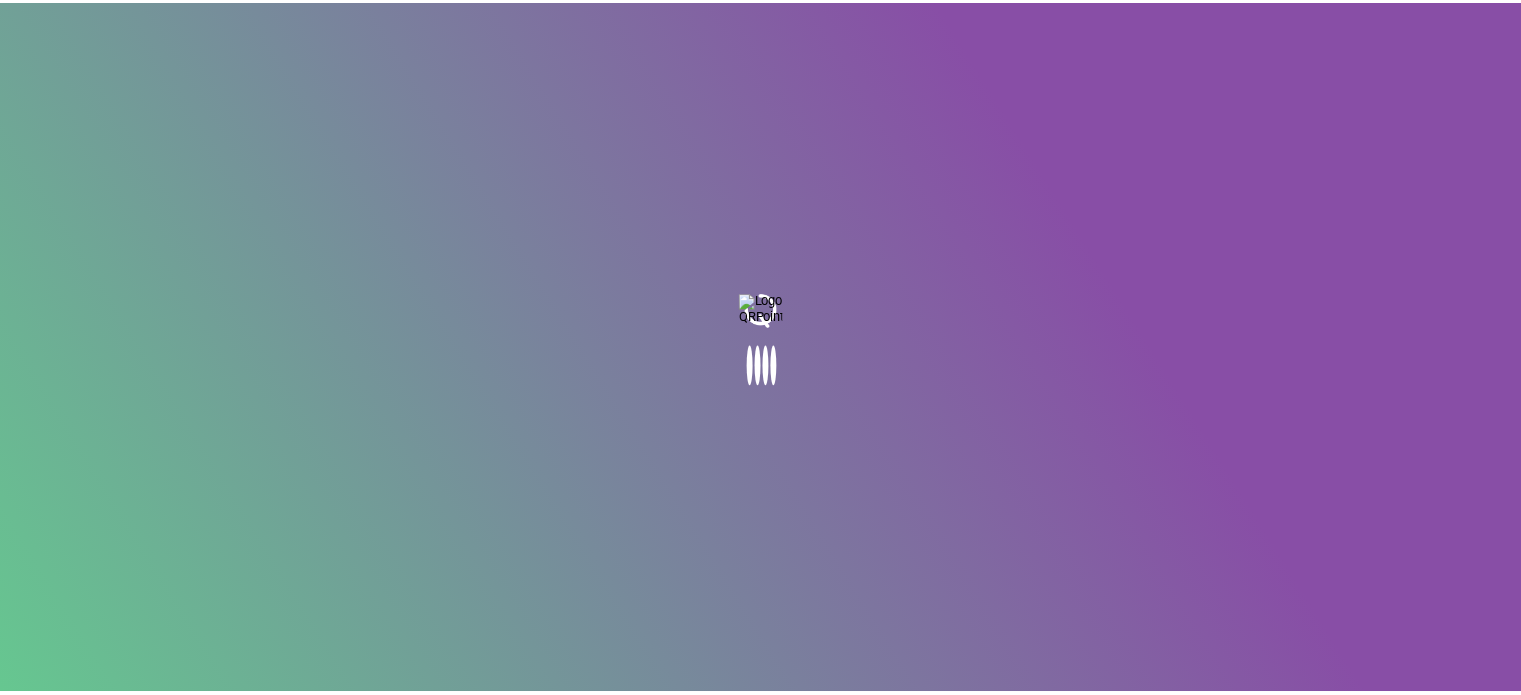 scroll, scrollTop: 0, scrollLeft: 0, axis: both 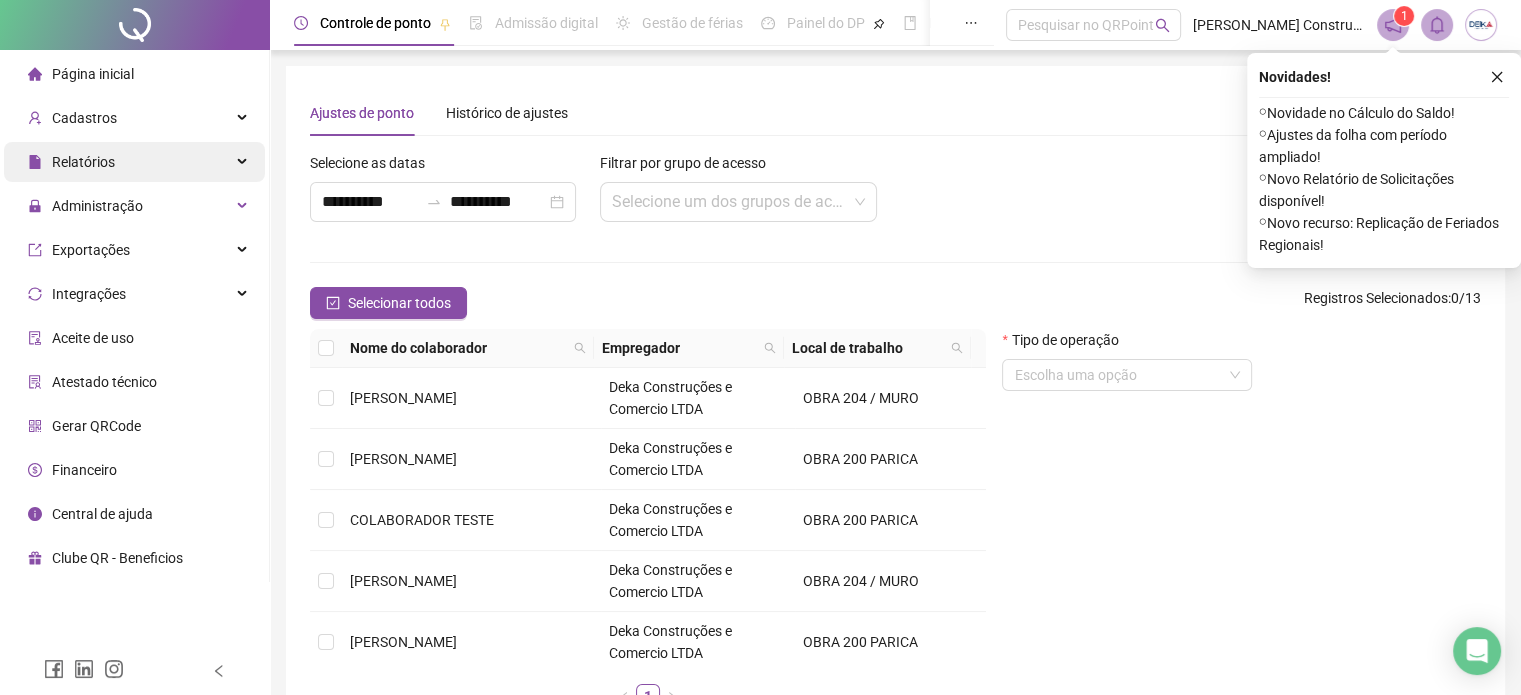 click on "Relatórios" at bounding box center [134, 162] 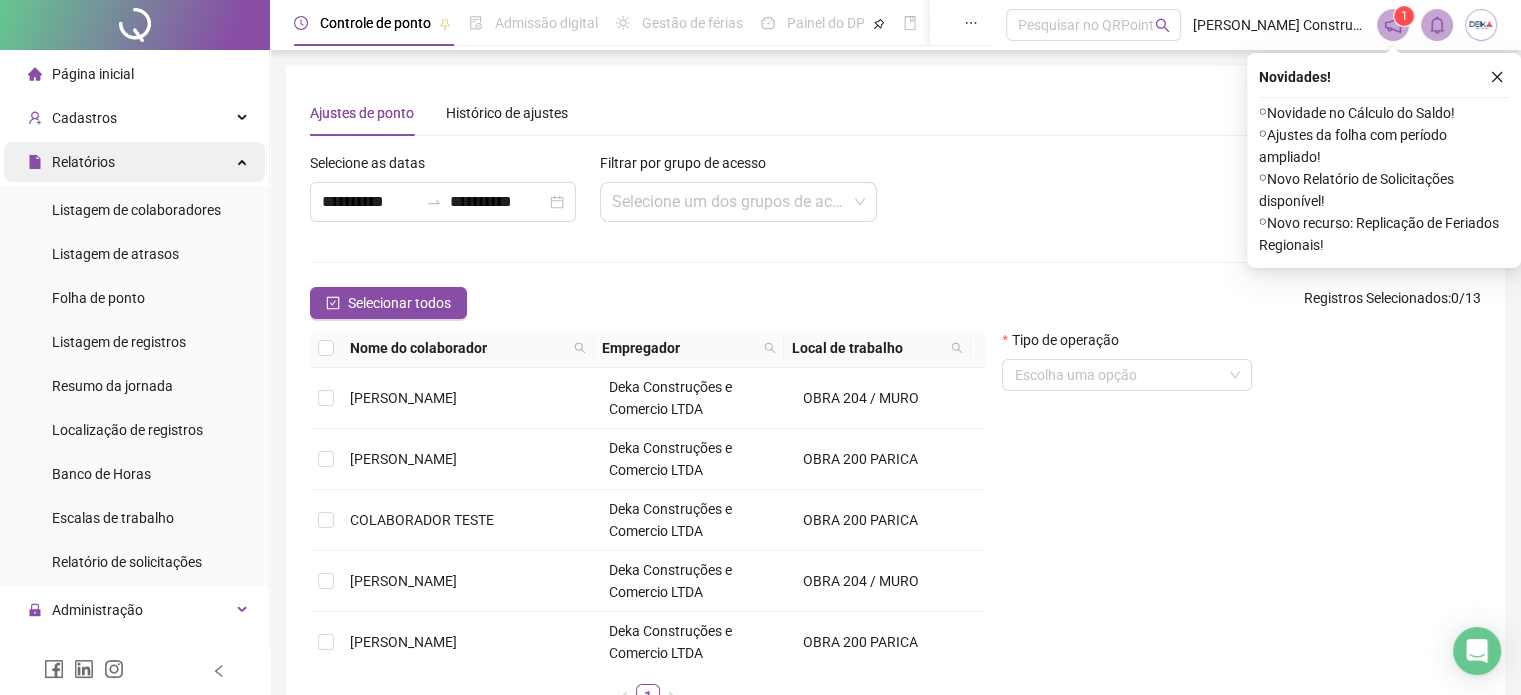 click on "Relatórios" at bounding box center [134, 162] 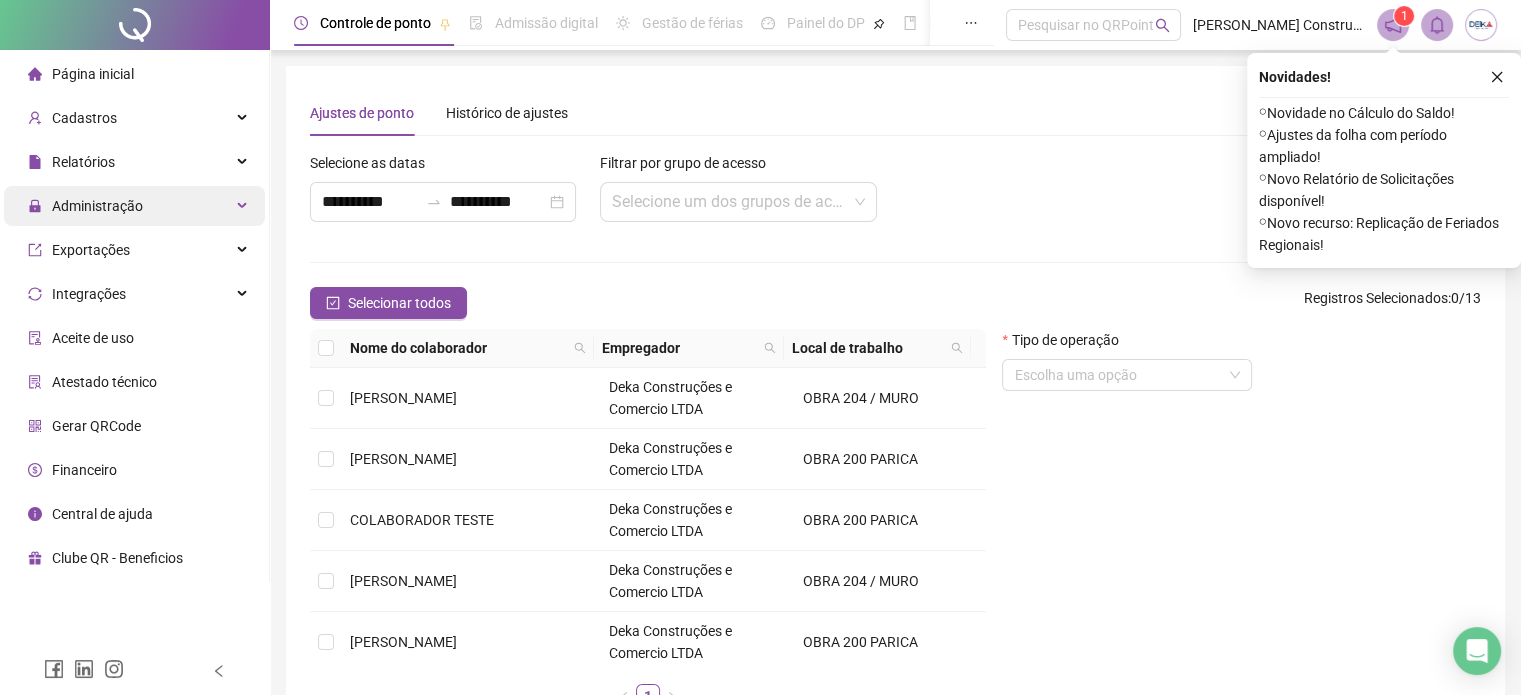 click on "Administração" at bounding box center (97, 206) 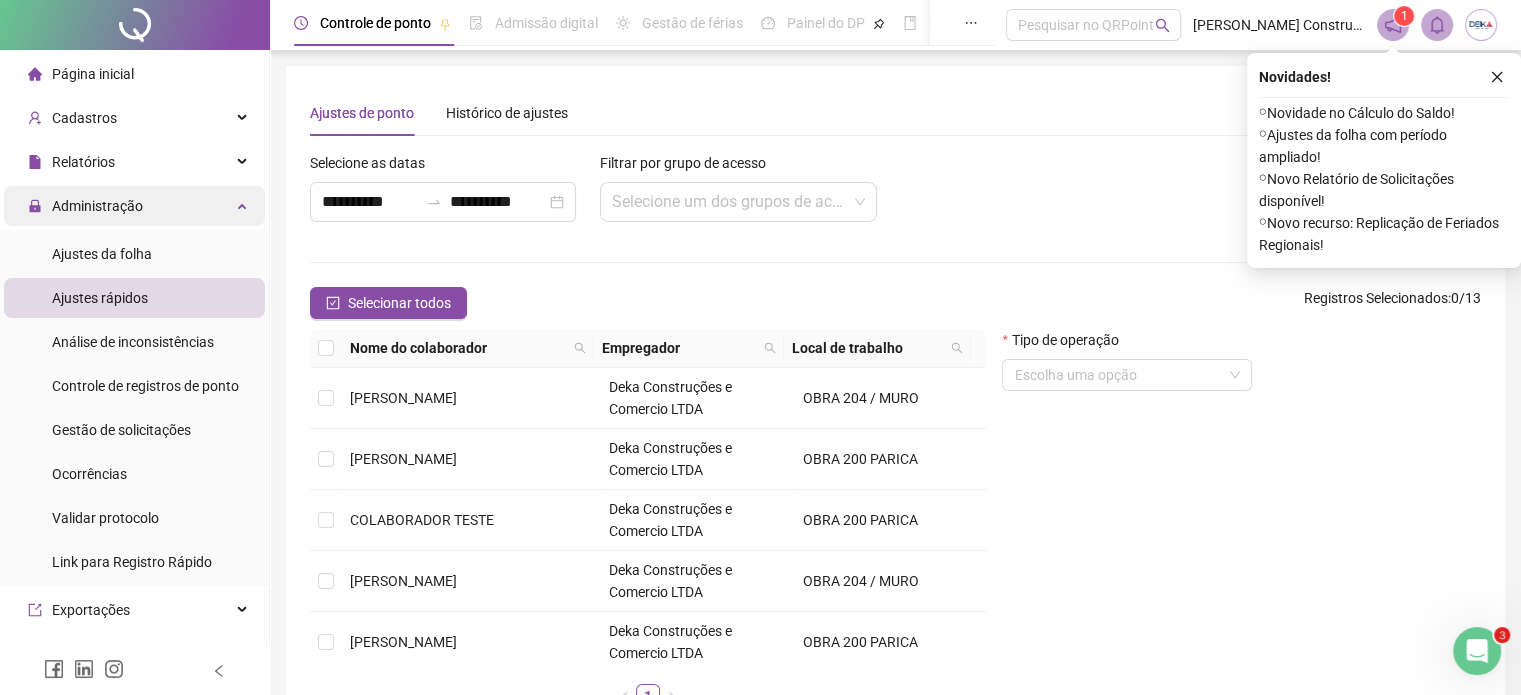 scroll, scrollTop: 0, scrollLeft: 0, axis: both 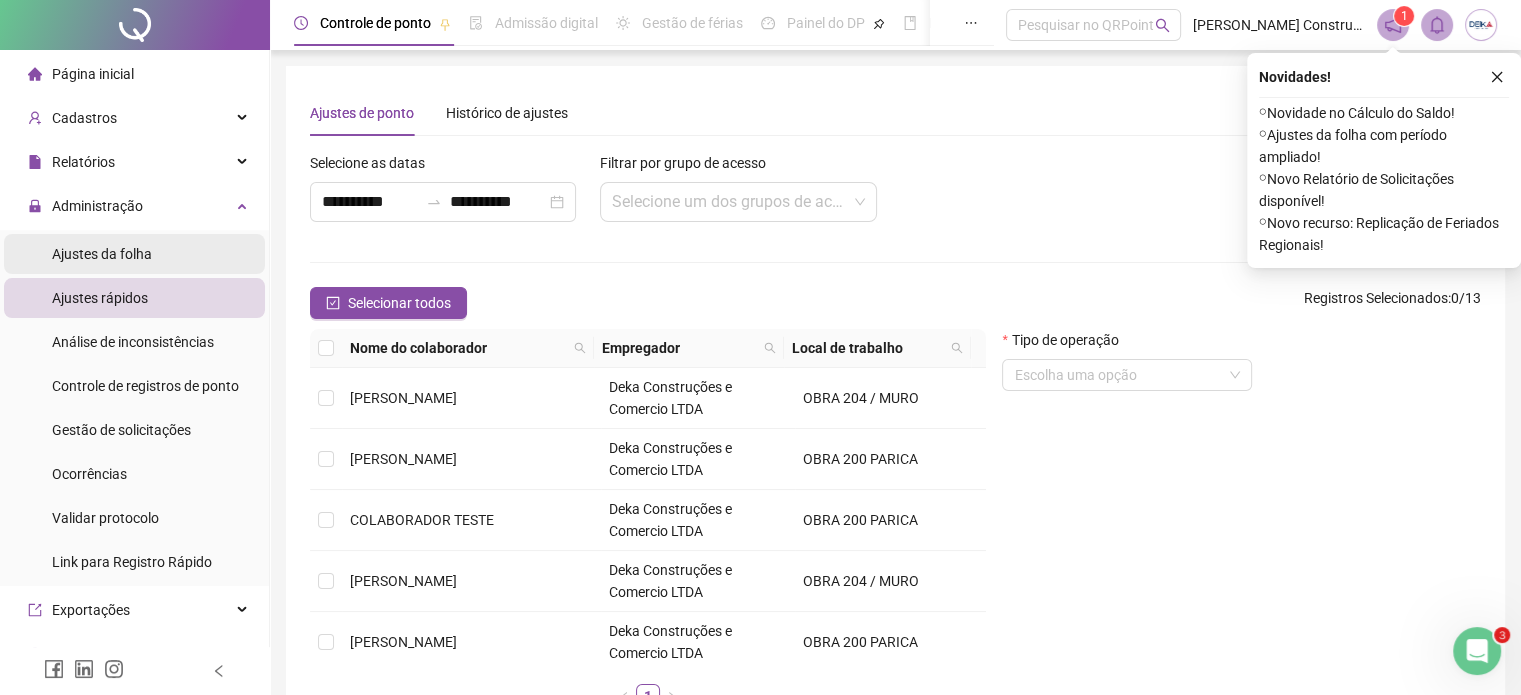 click on "Ajustes da folha" at bounding box center [102, 254] 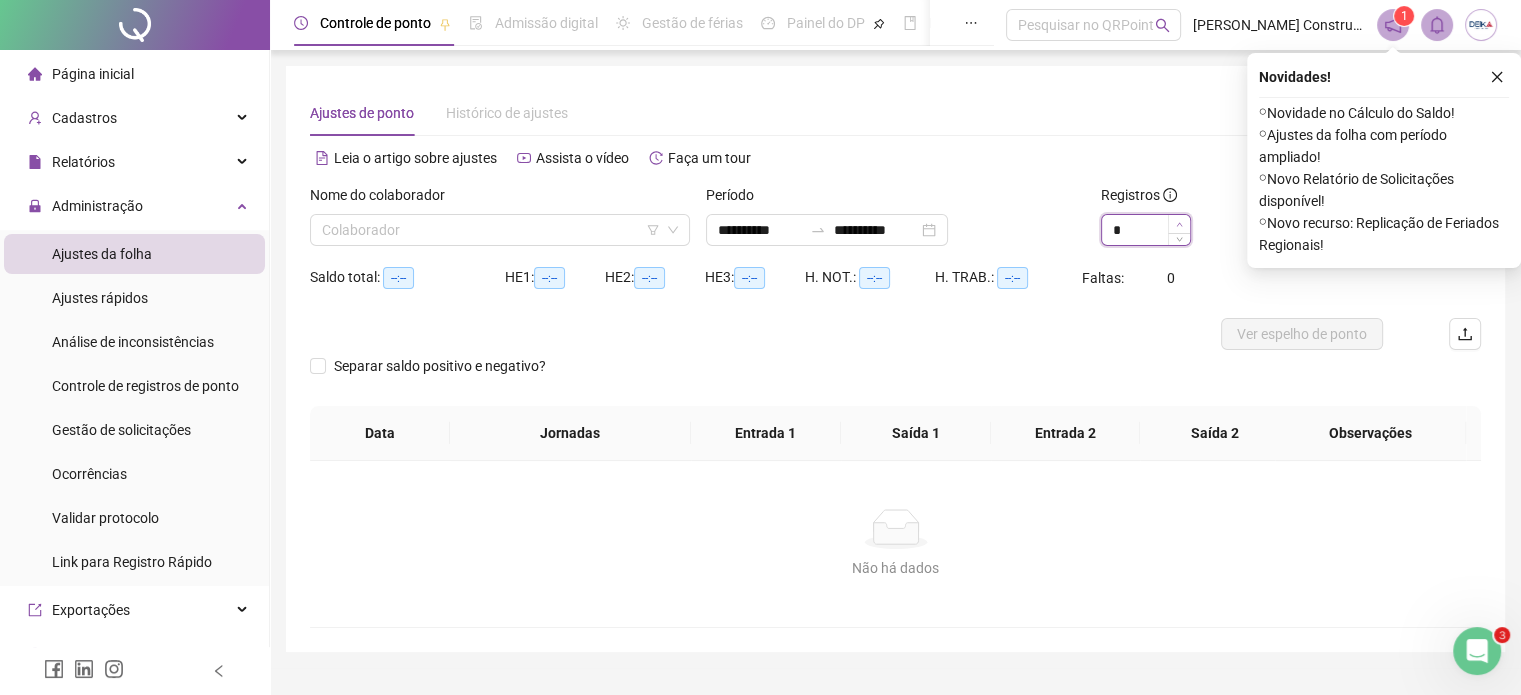 type on "*" 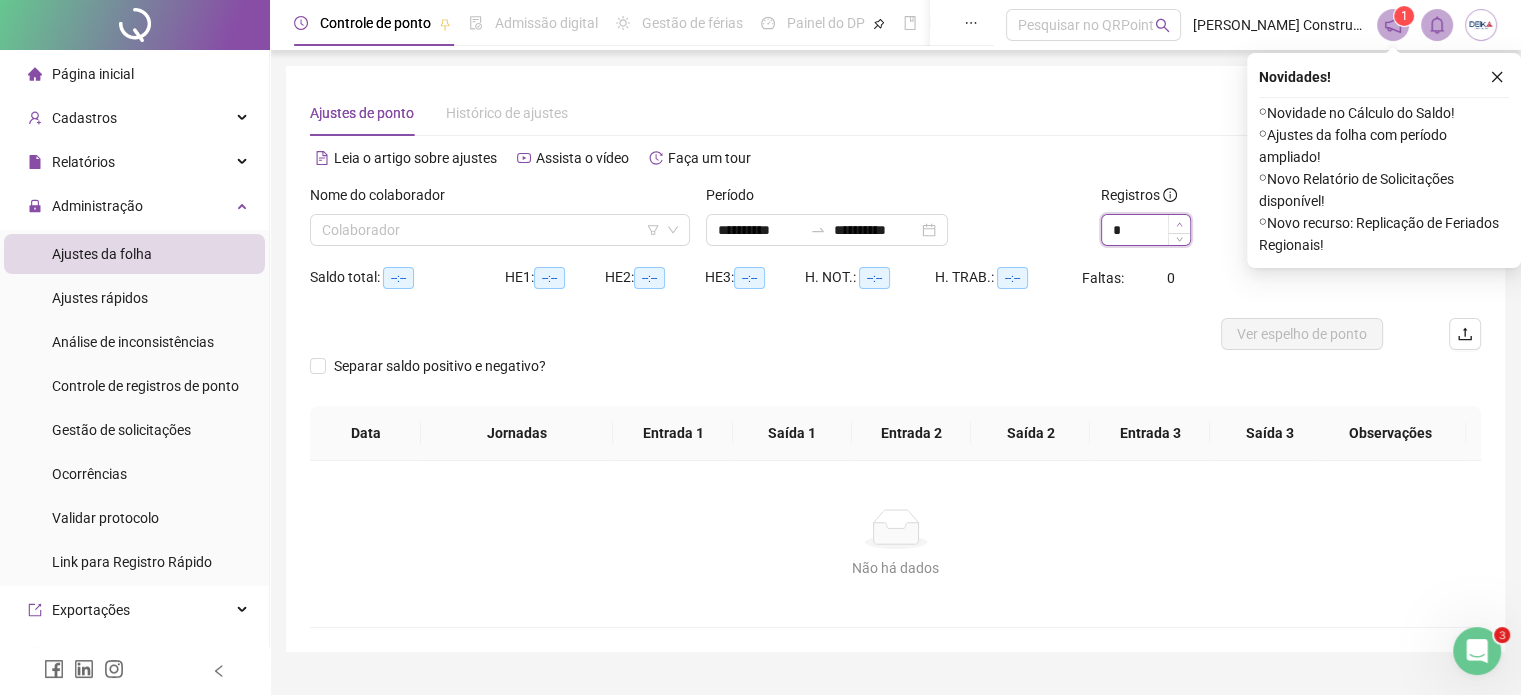 click at bounding box center [1179, 224] 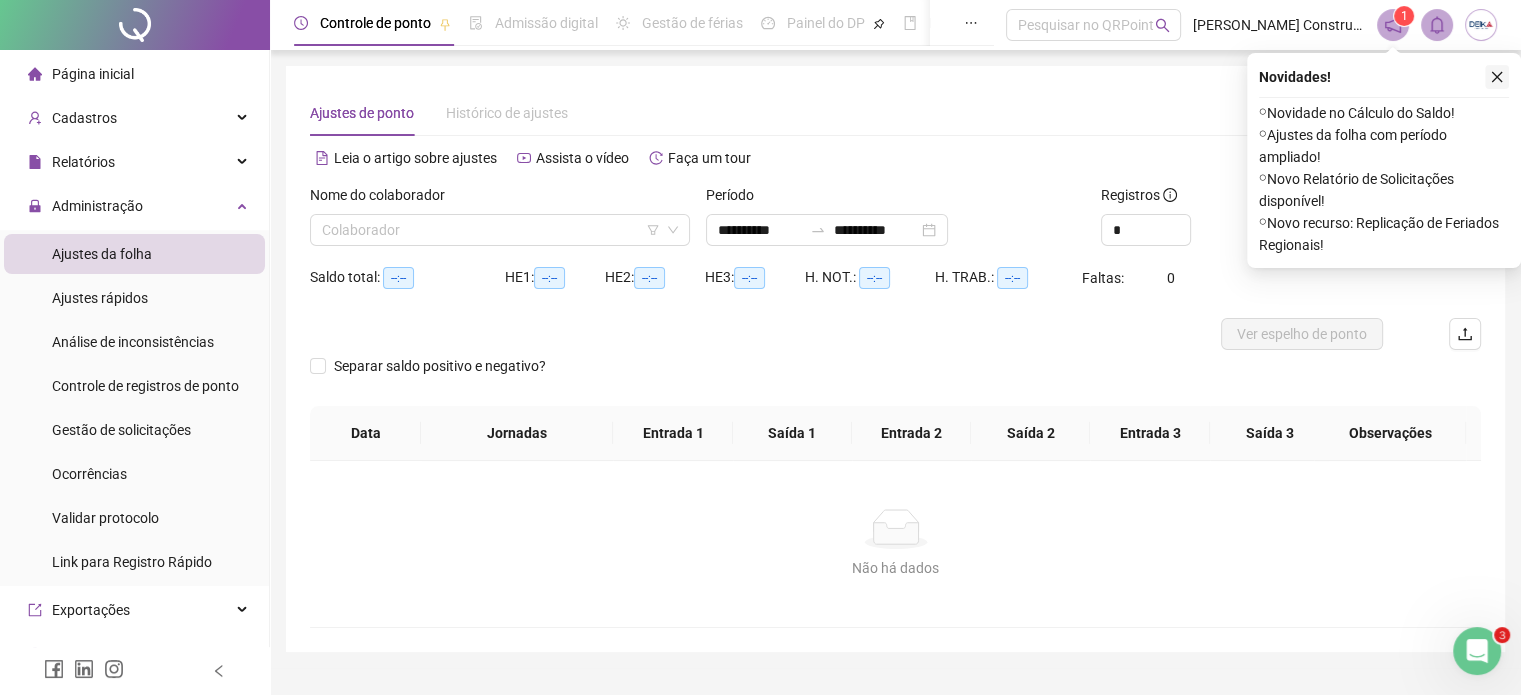 click 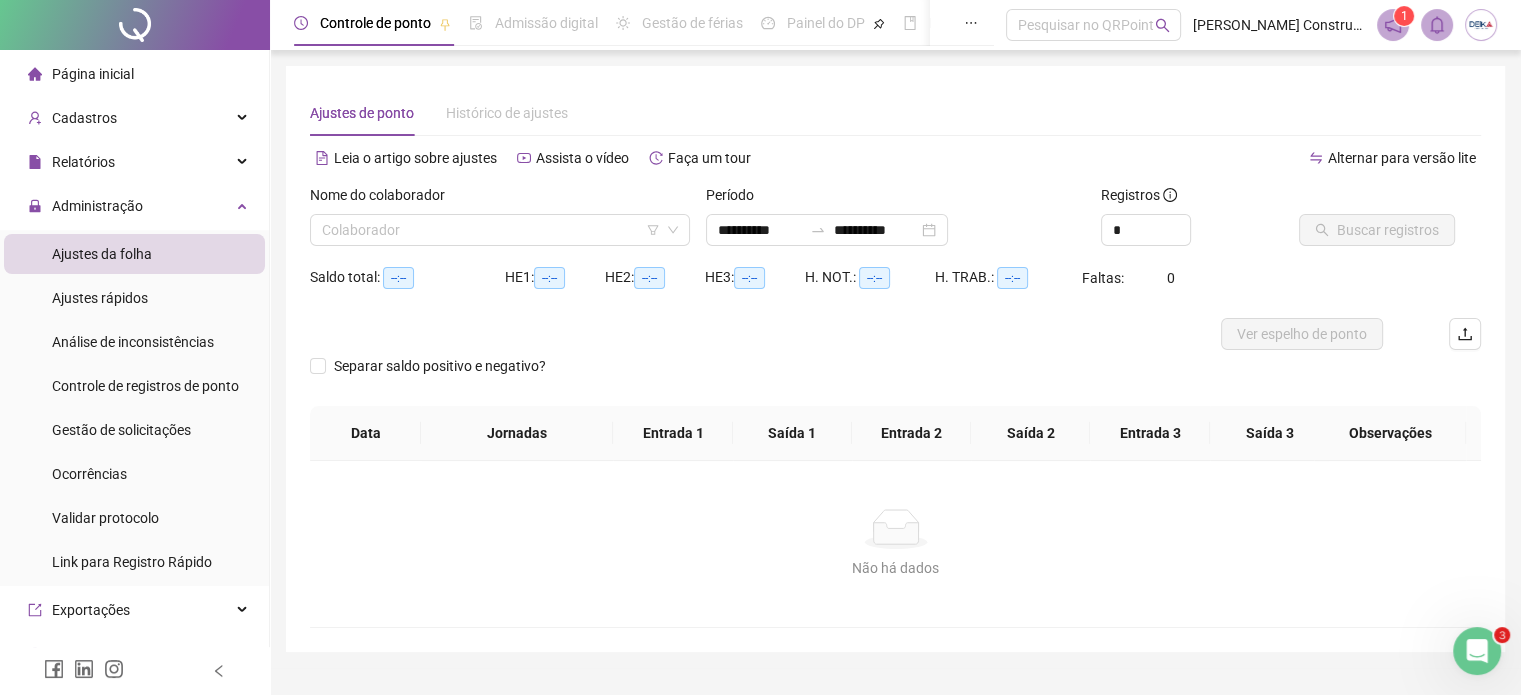click on "Nome do colaborador Colaborador" at bounding box center [500, 223] 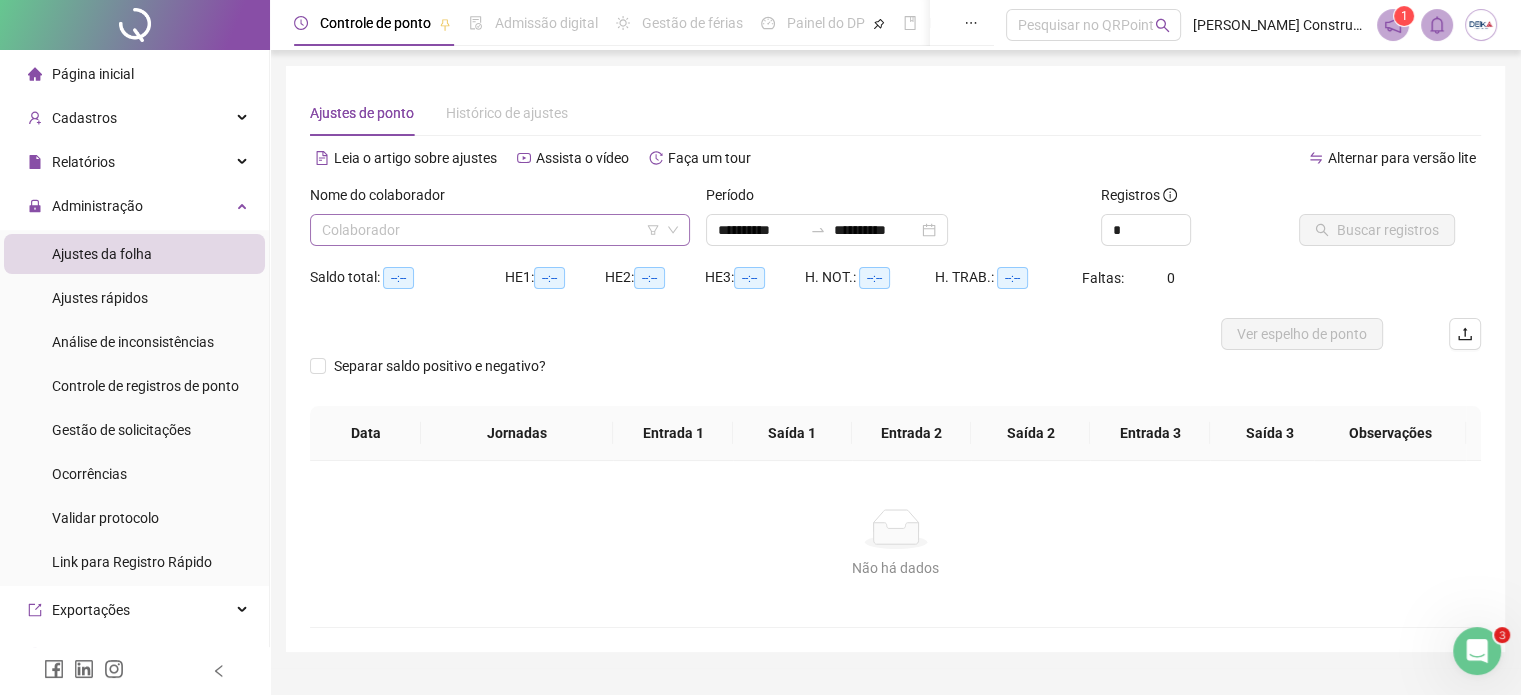 click at bounding box center [494, 230] 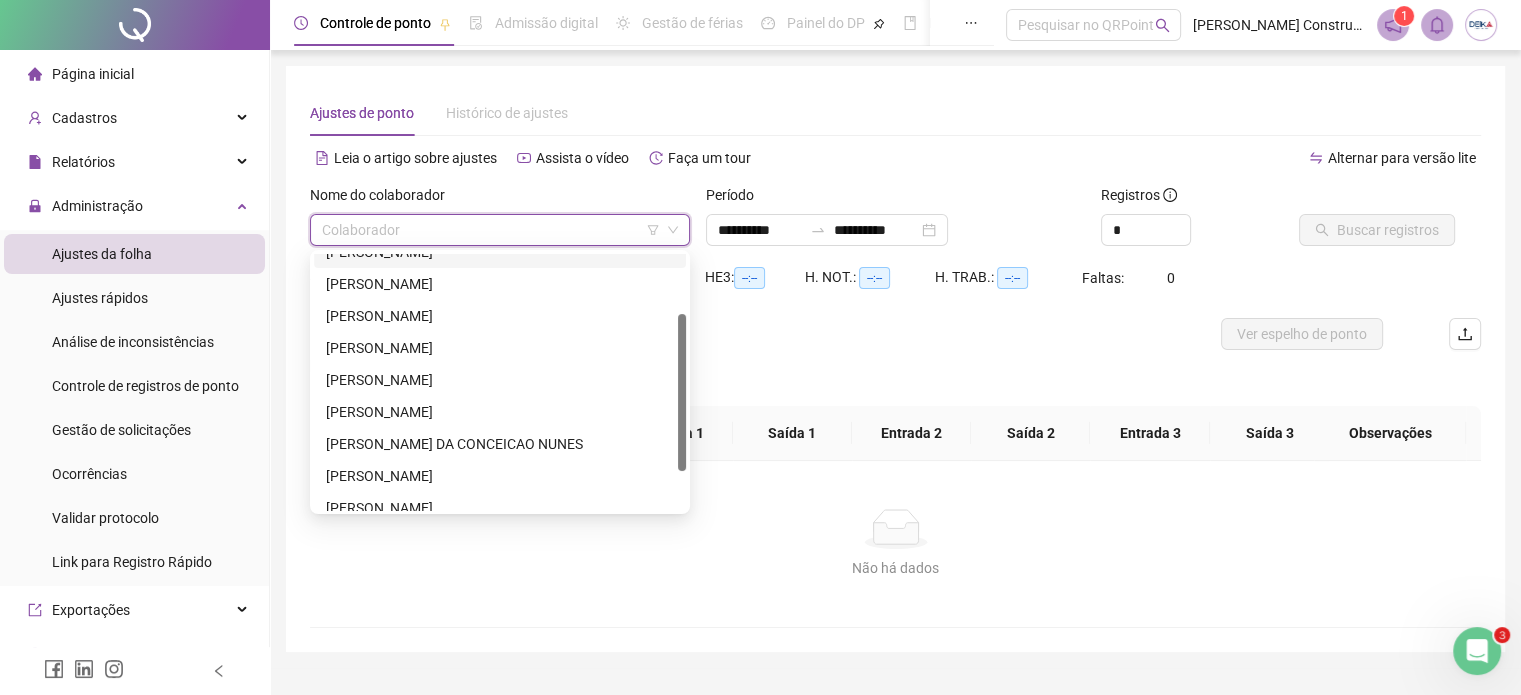 scroll, scrollTop: 160, scrollLeft: 0, axis: vertical 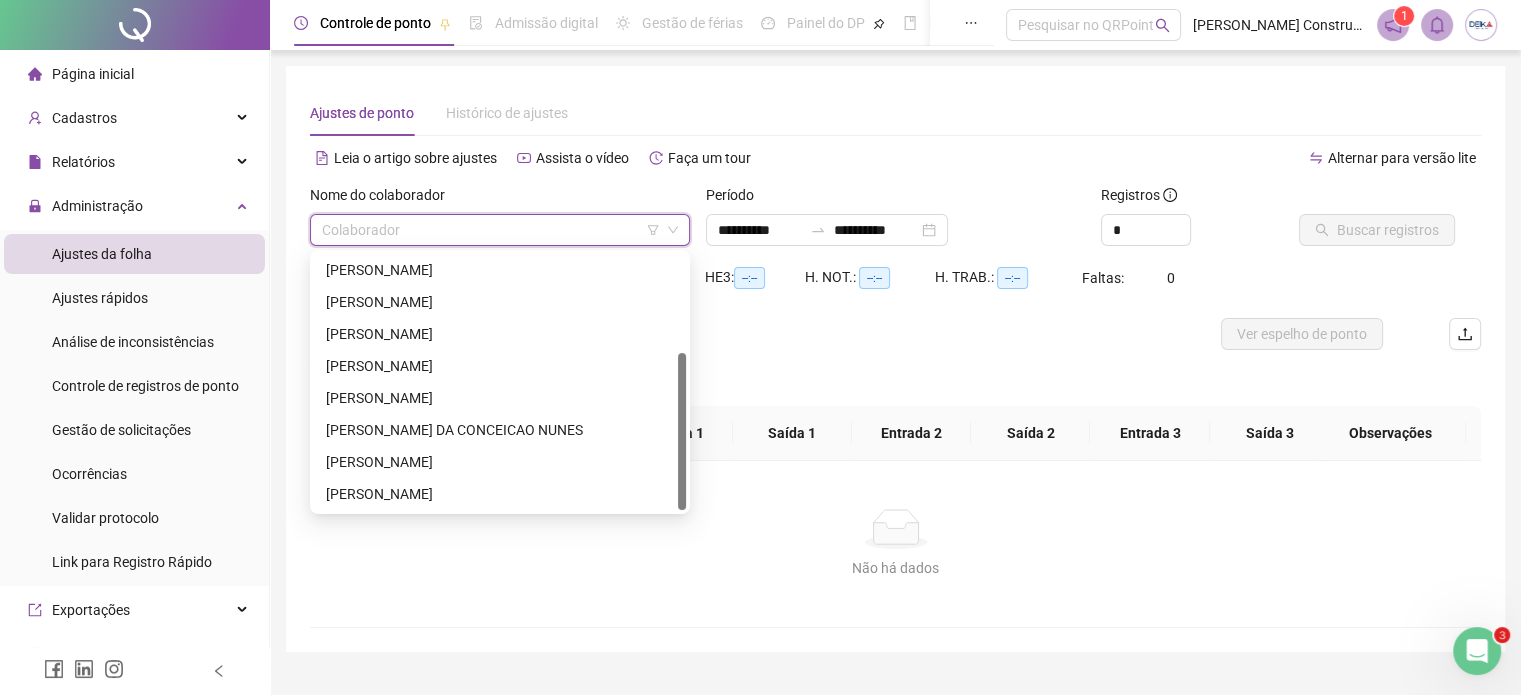 drag, startPoint x: 677, startPoint y: 386, endPoint x: 660, endPoint y: 514, distance: 129.12398 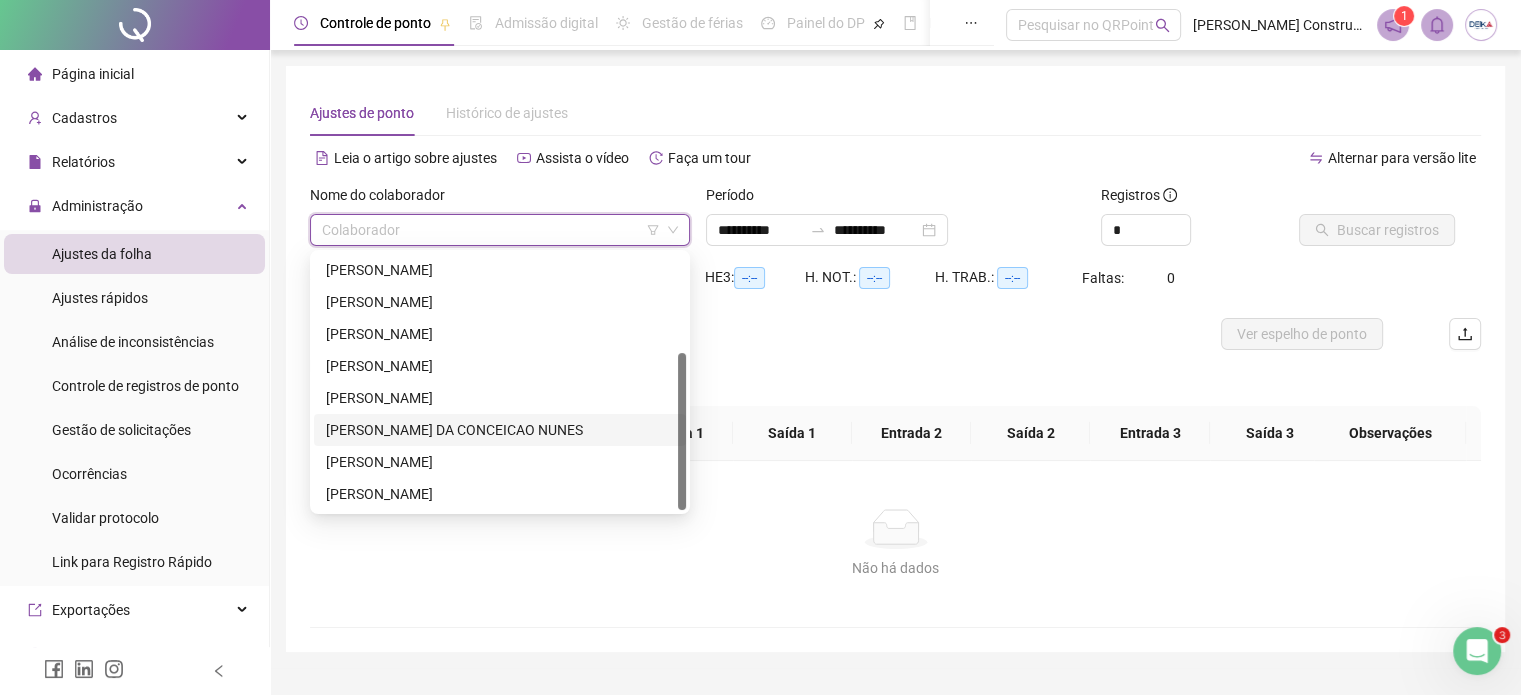 click on "[PERSON_NAME] DA CONCEICAO NUNES" at bounding box center [500, 430] 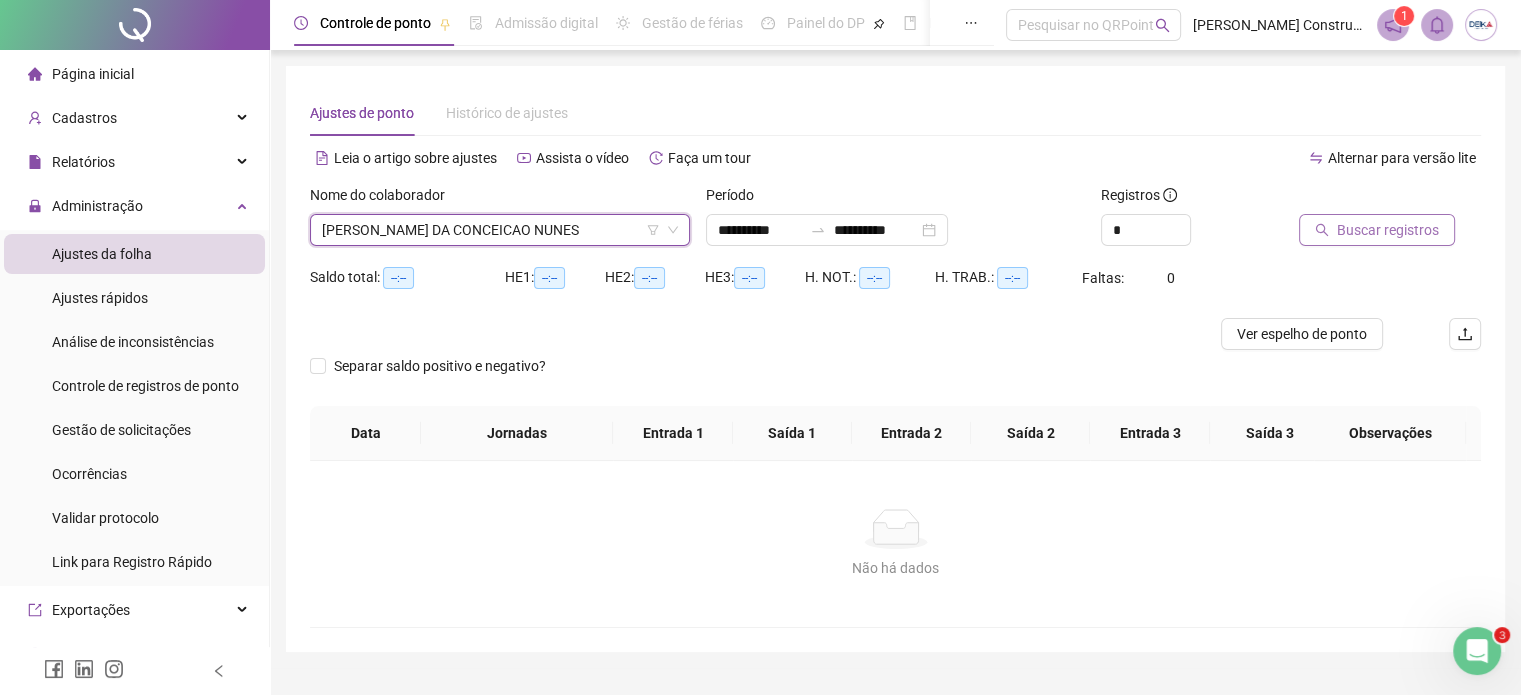 click on "Buscar registros" at bounding box center [1388, 230] 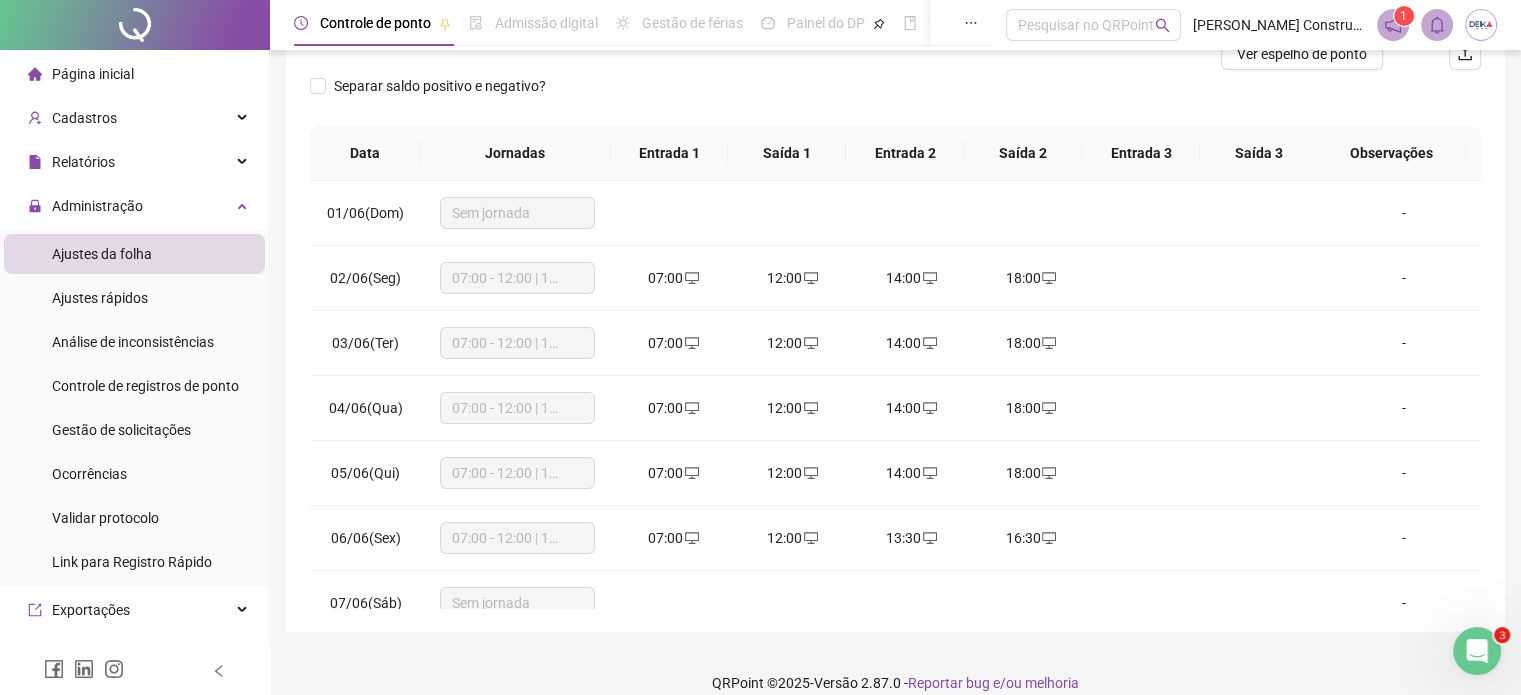 scroll, scrollTop: 358, scrollLeft: 0, axis: vertical 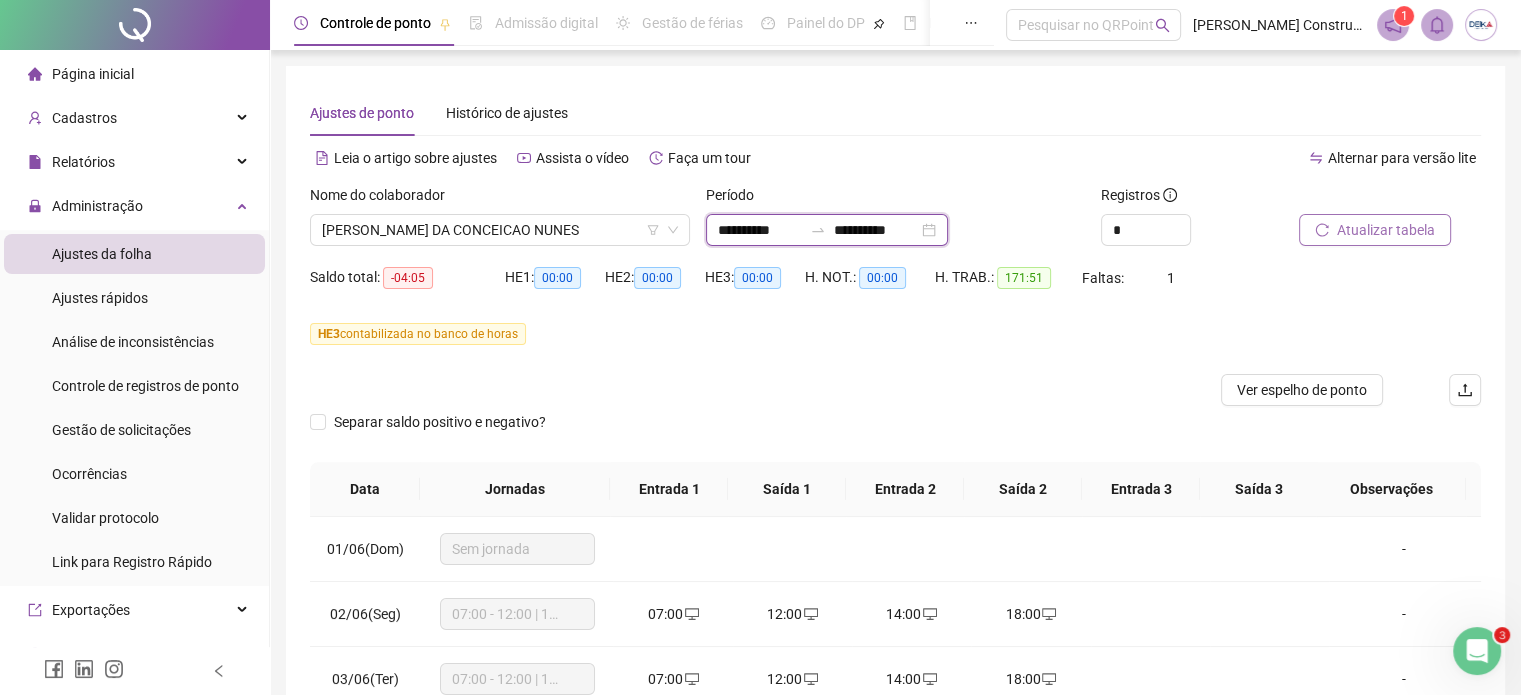 click on "**********" at bounding box center (760, 230) 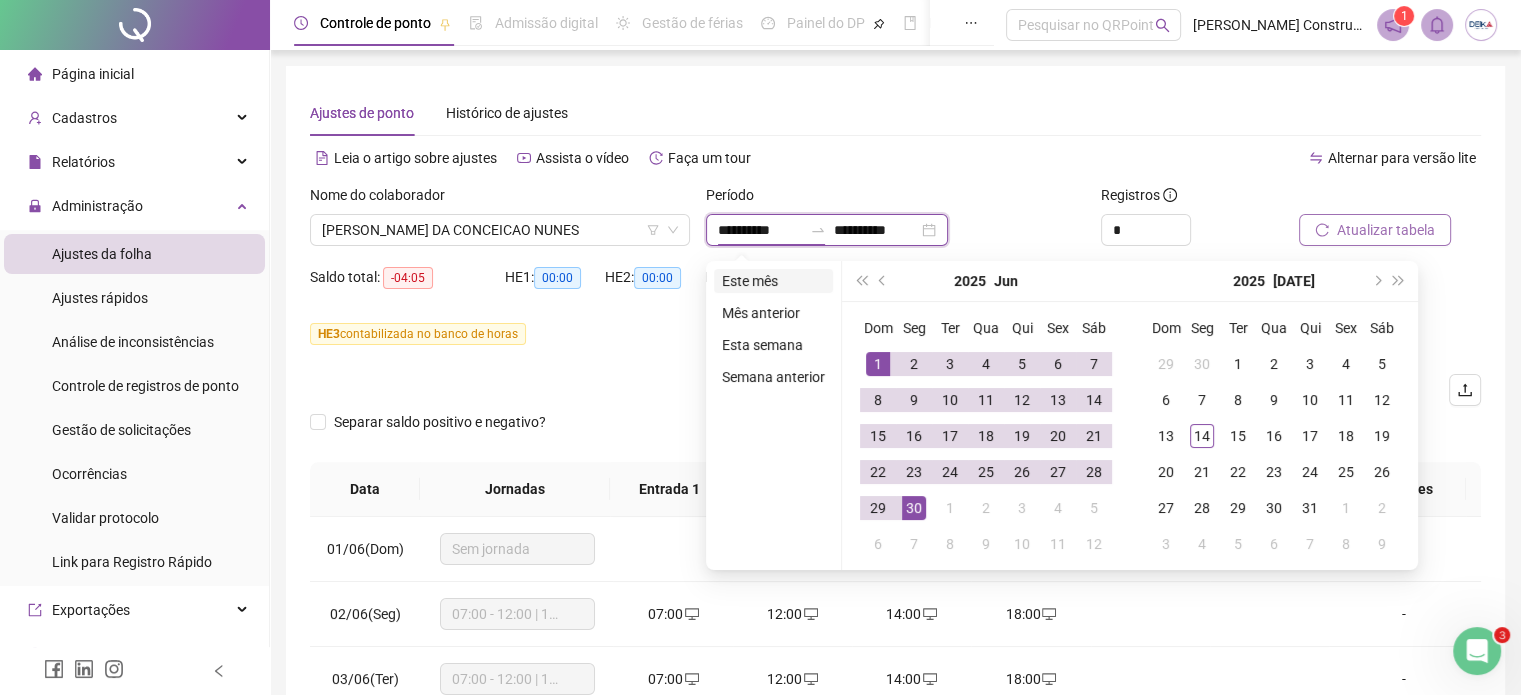 type on "**********" 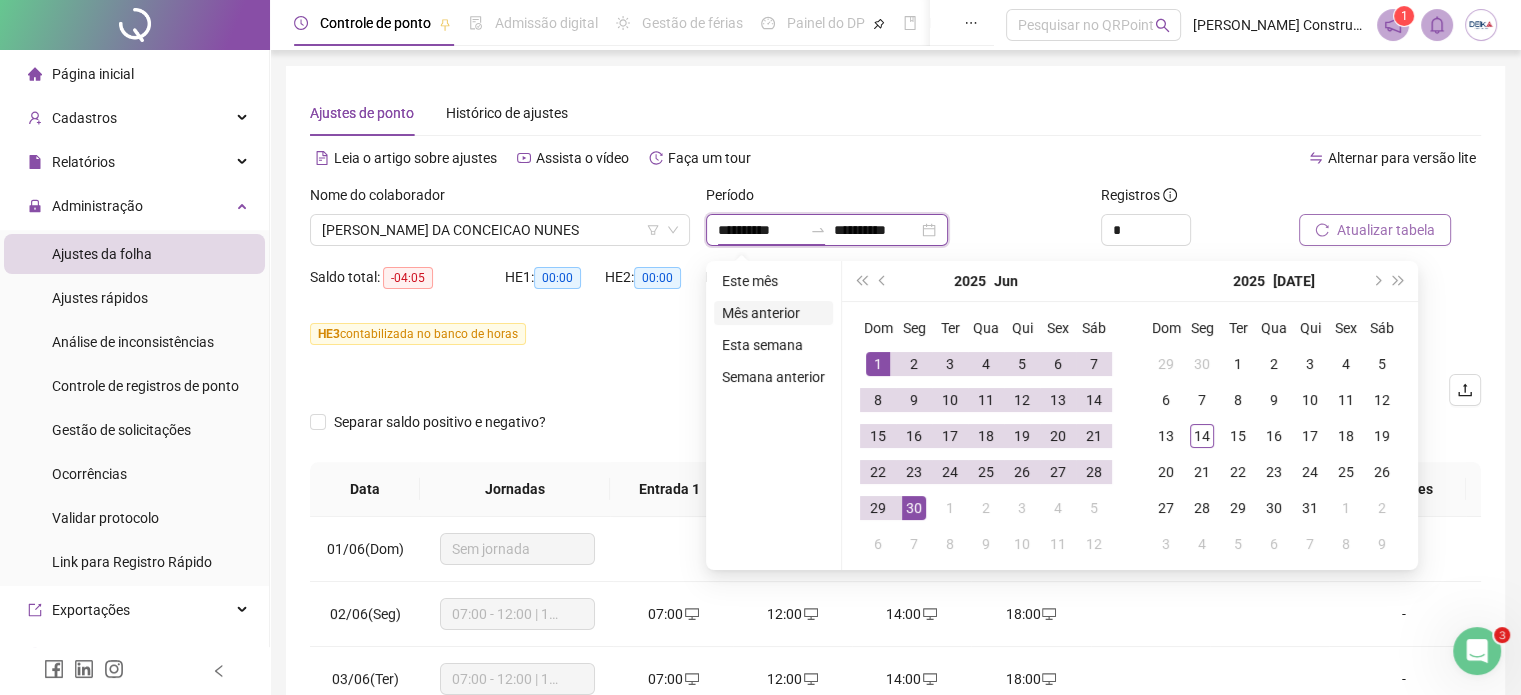 type on "**********" 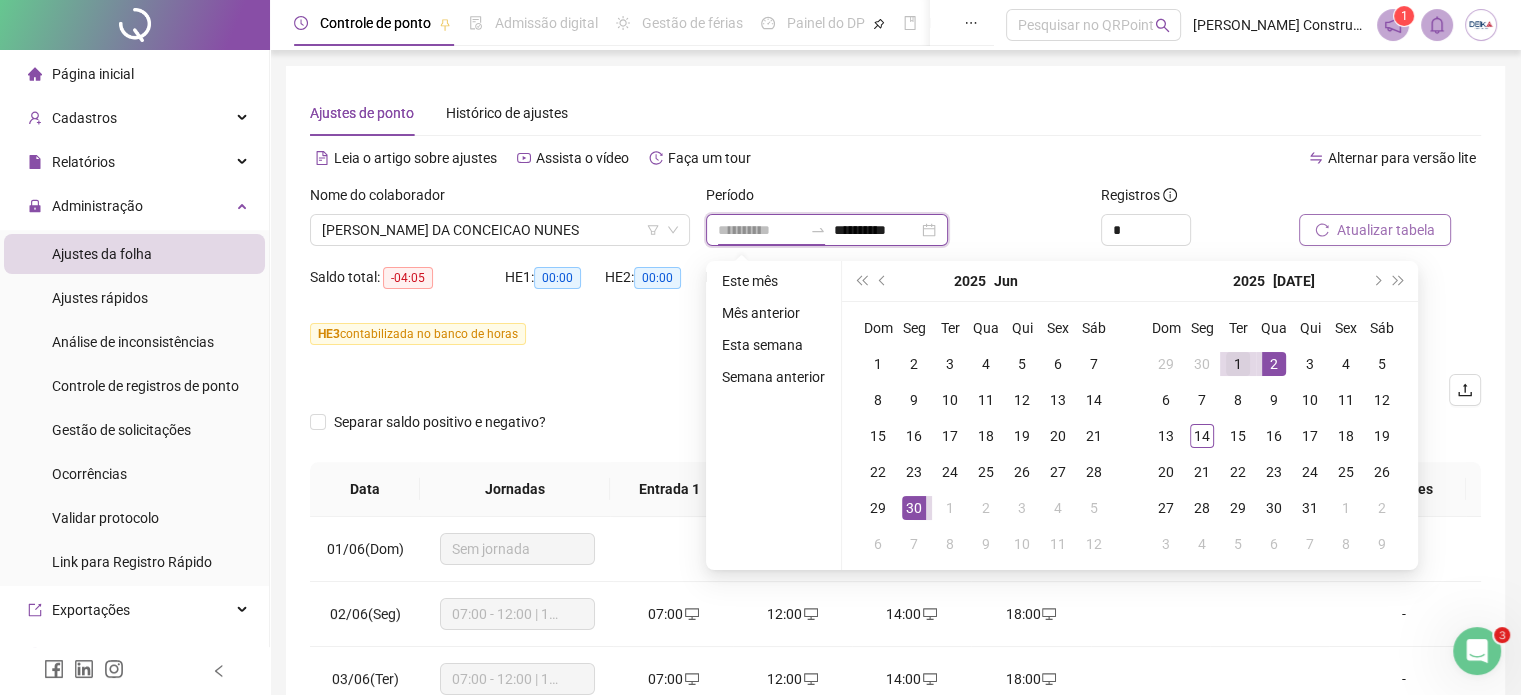 type on "**********" 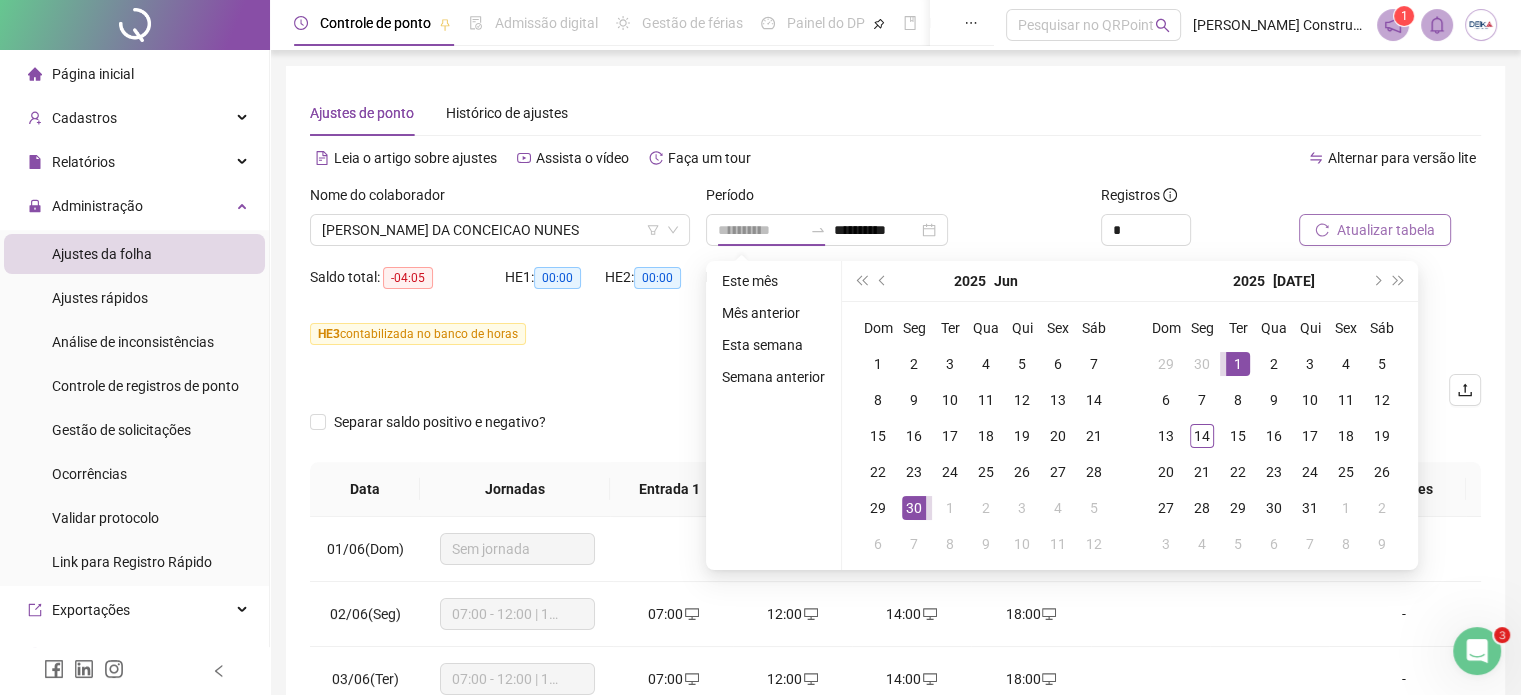 click on "1" at bounding box center (1238, 364) 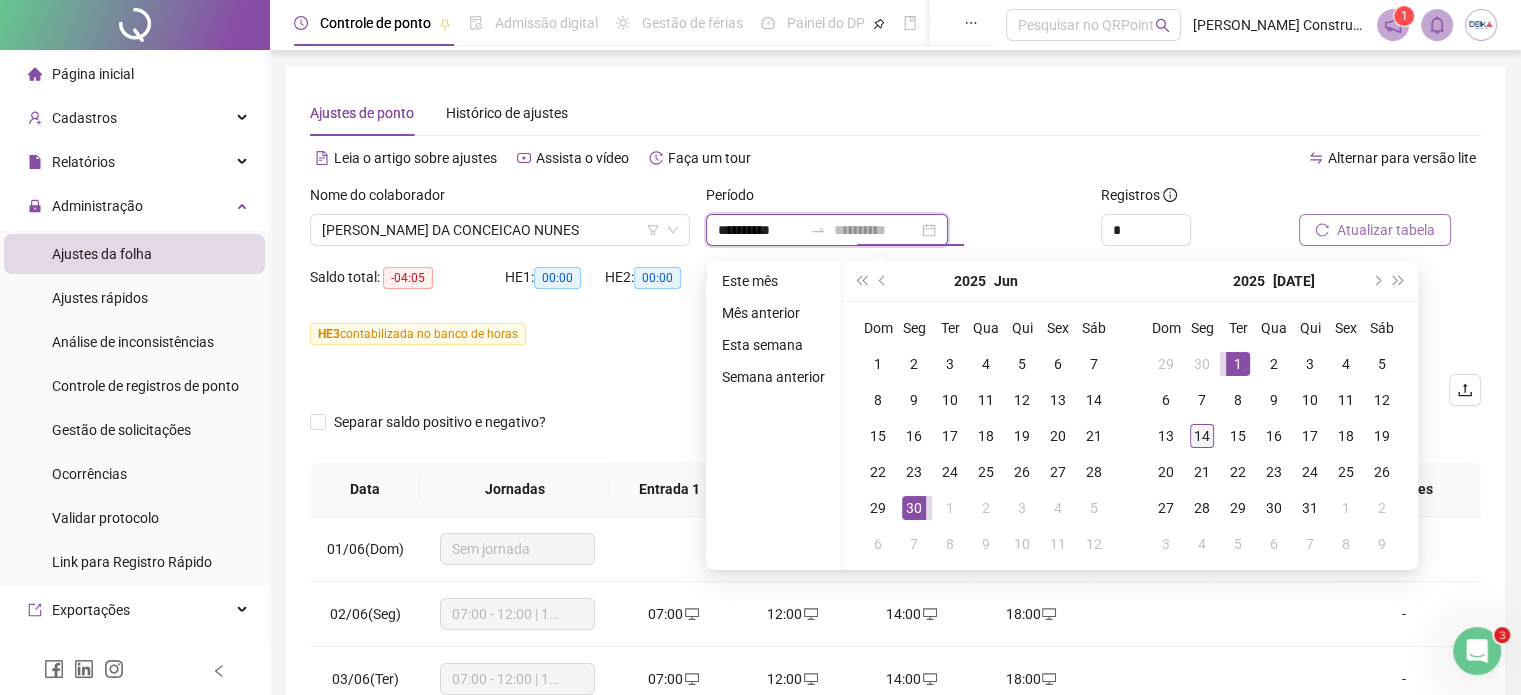 type on "**********" 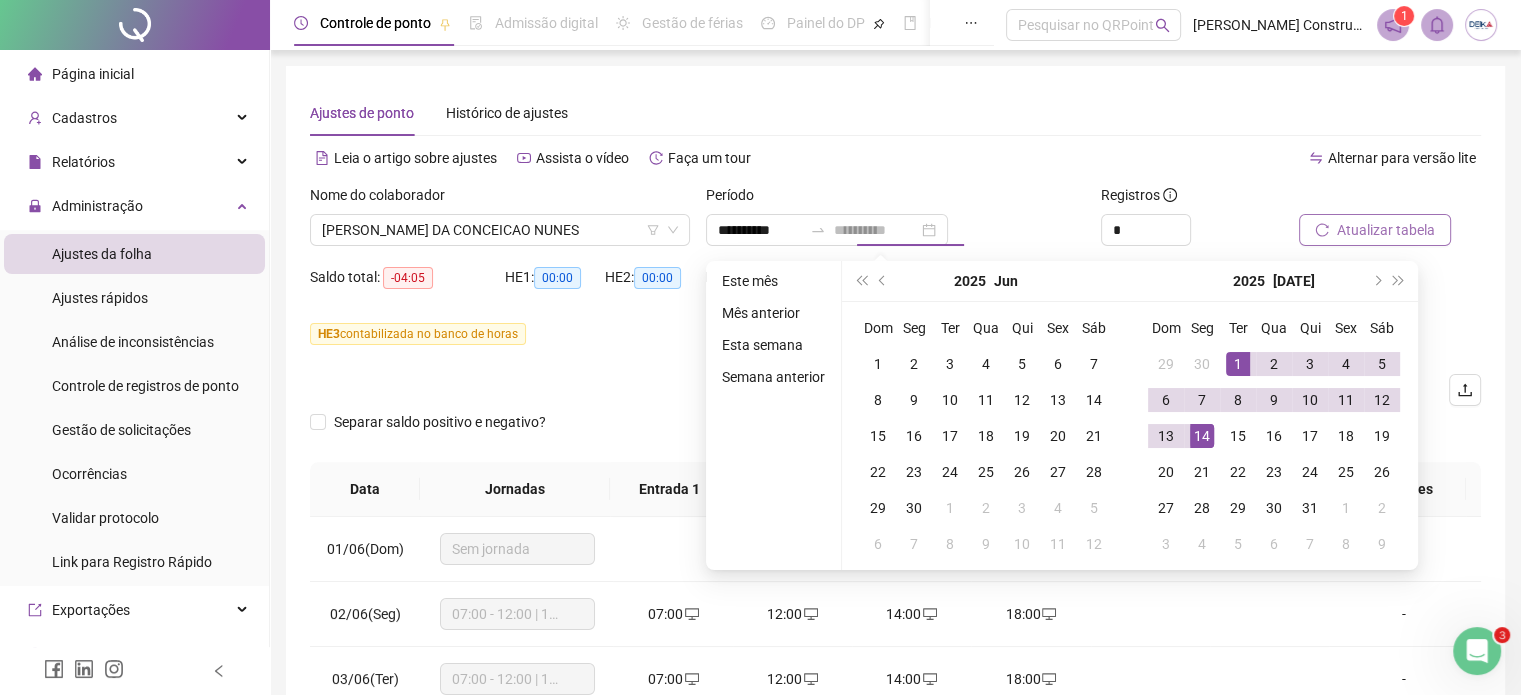 click on "14" at bounding box center (1202, 436) 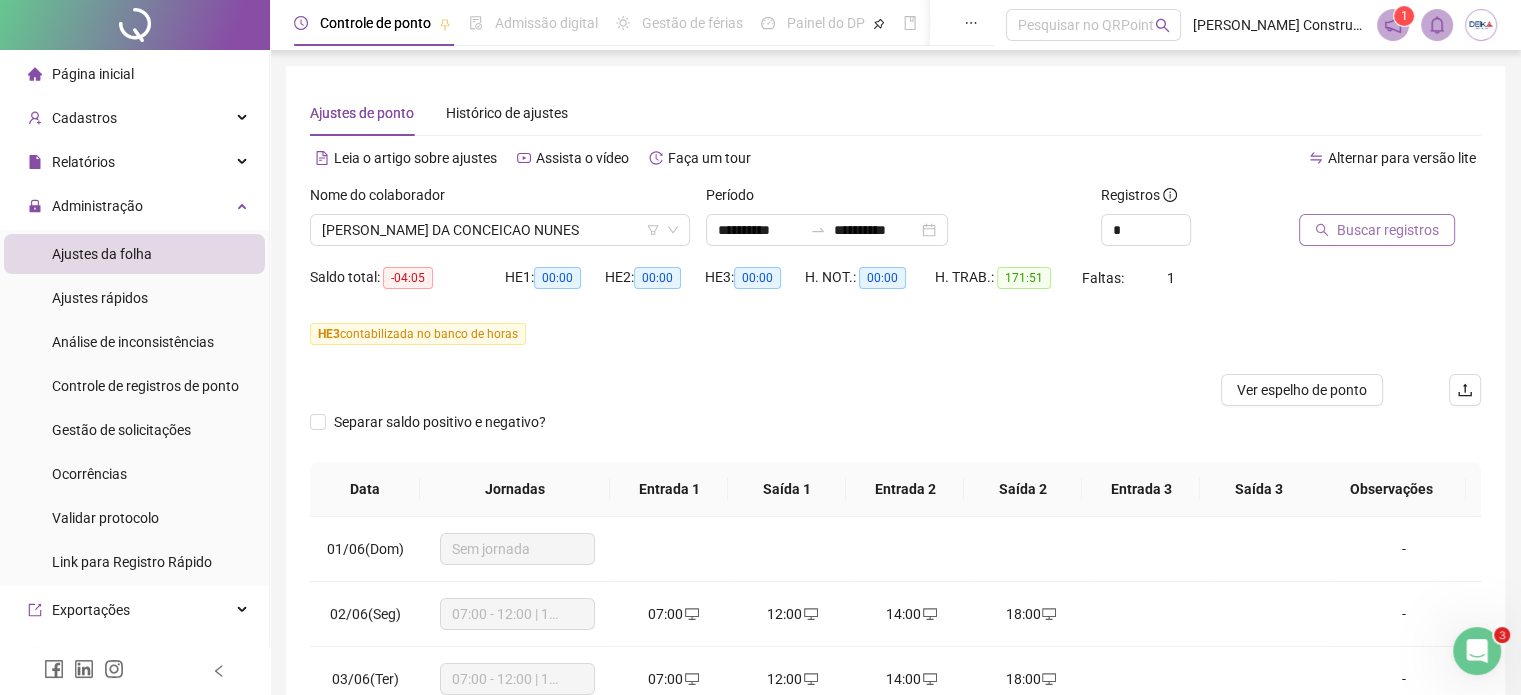 click on "Buscar registros" at bounding box center (1388, 230) 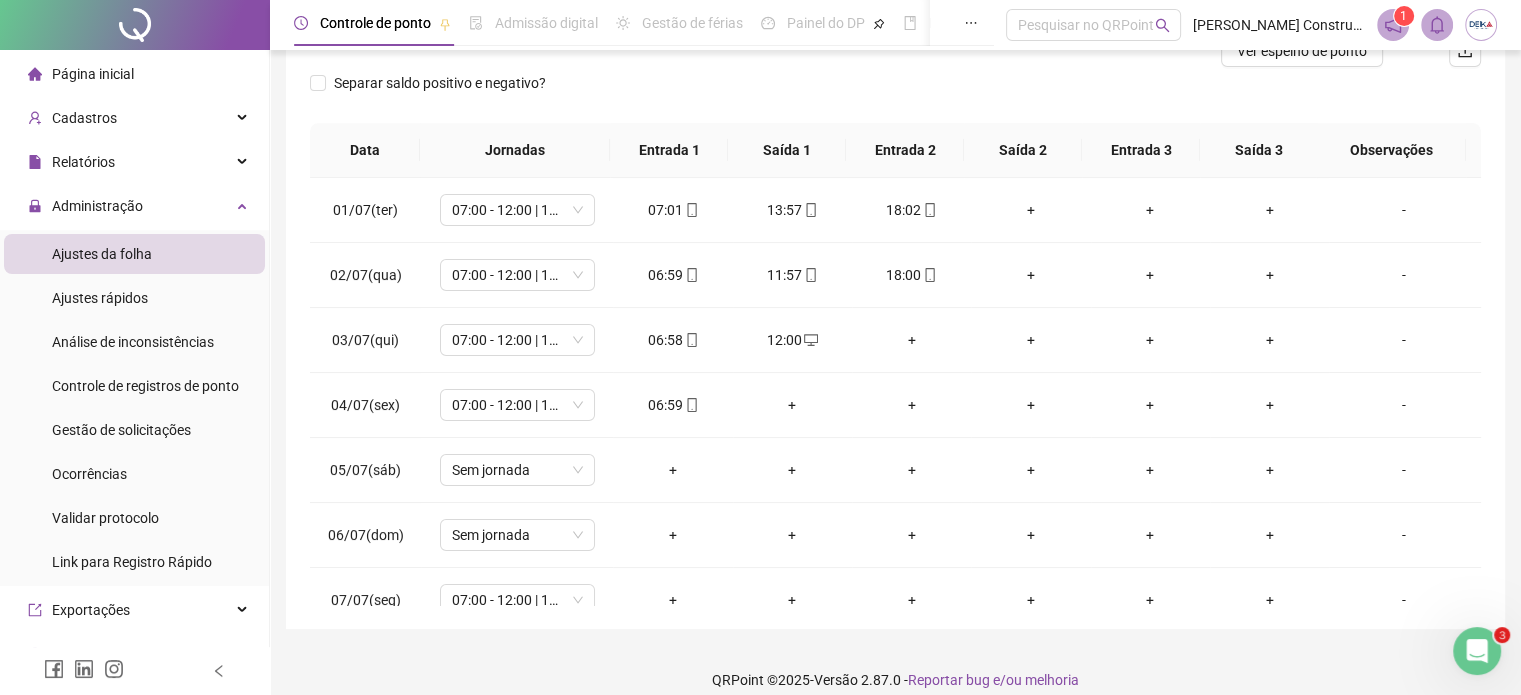 scroll, scrollTop: 358, scrollLeft: 0, axis: vertical 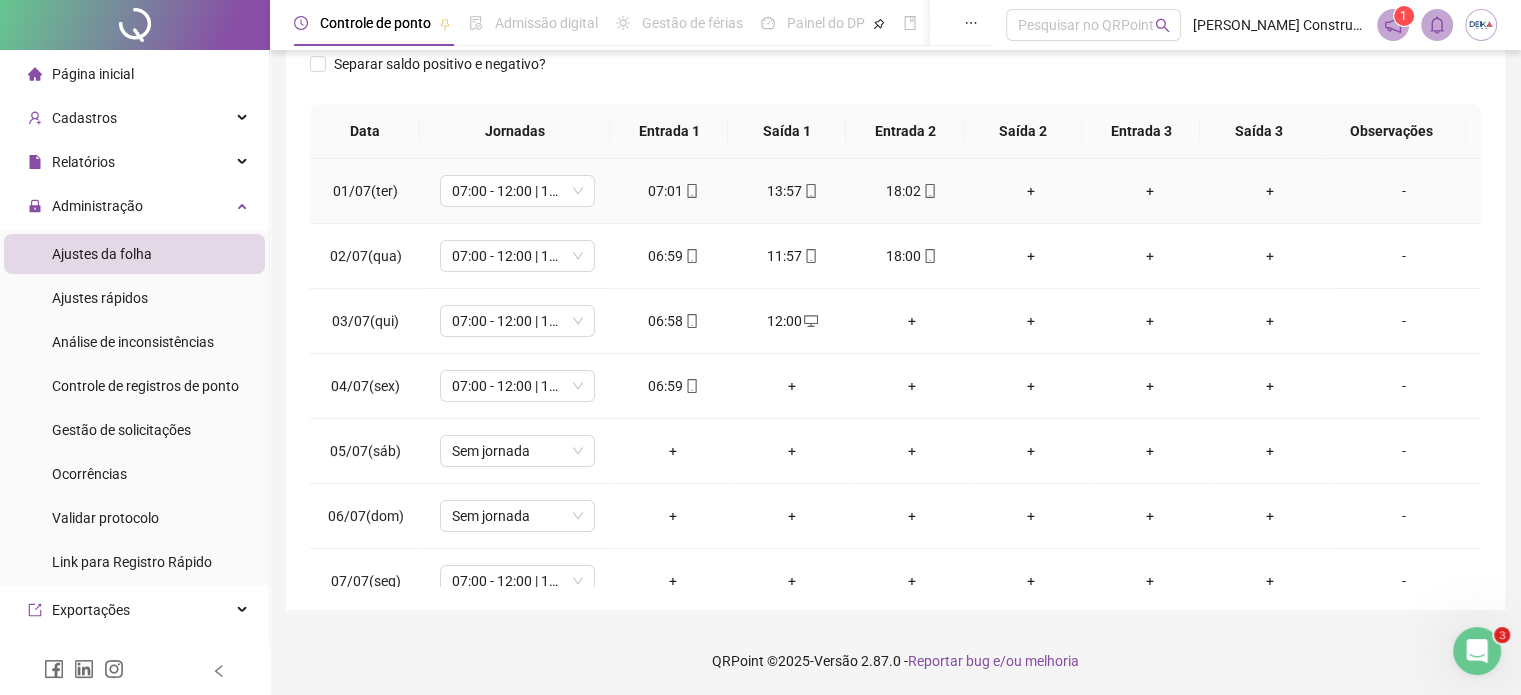 click on "+" at bounding box center [1030, 191] 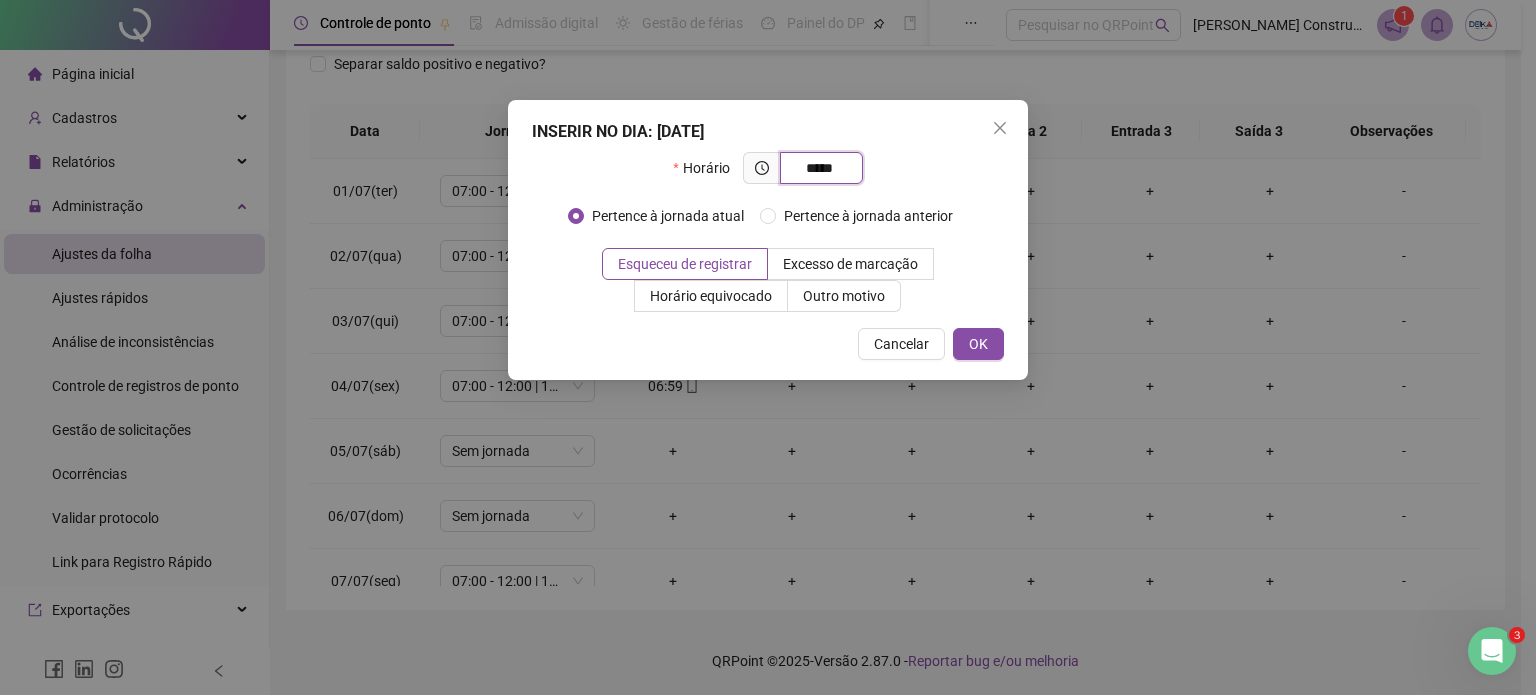 type on "*****" 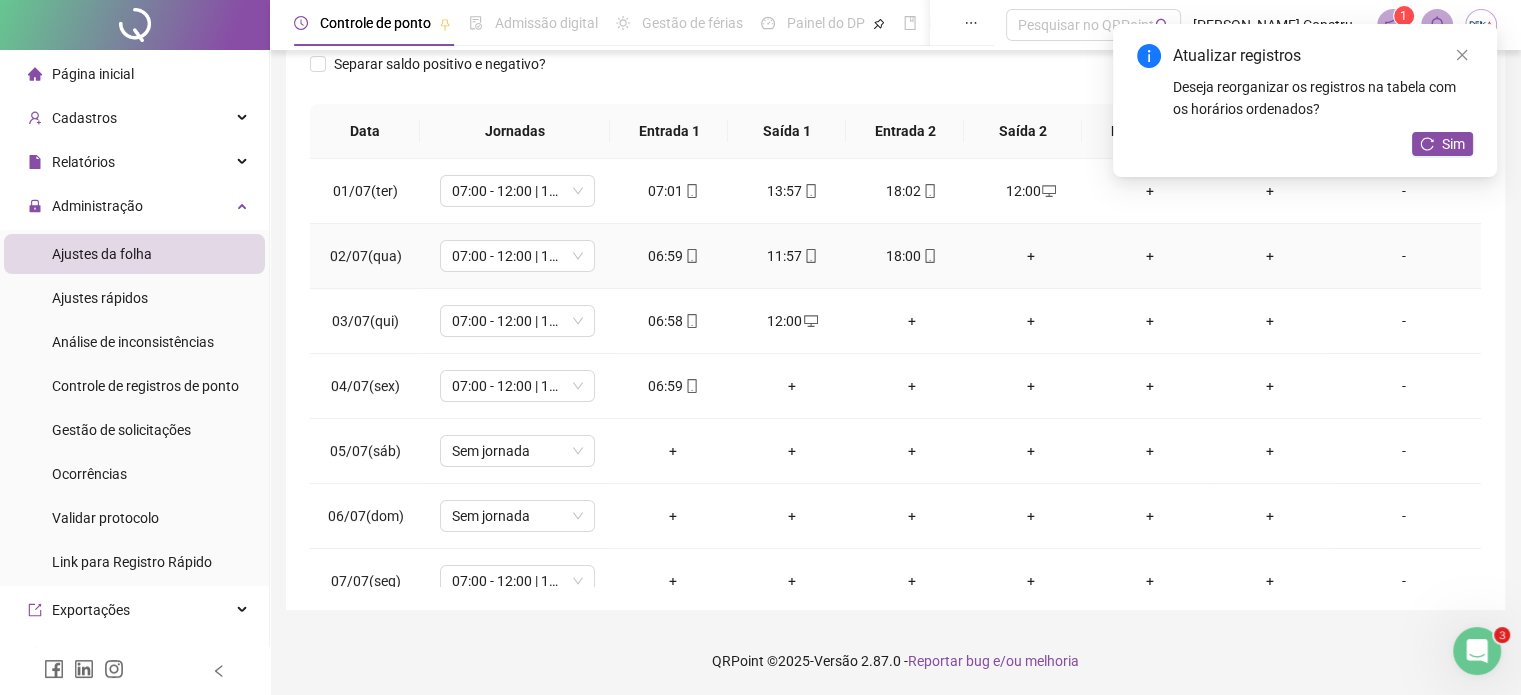 click on "+" at bounding box center [1030, 256] 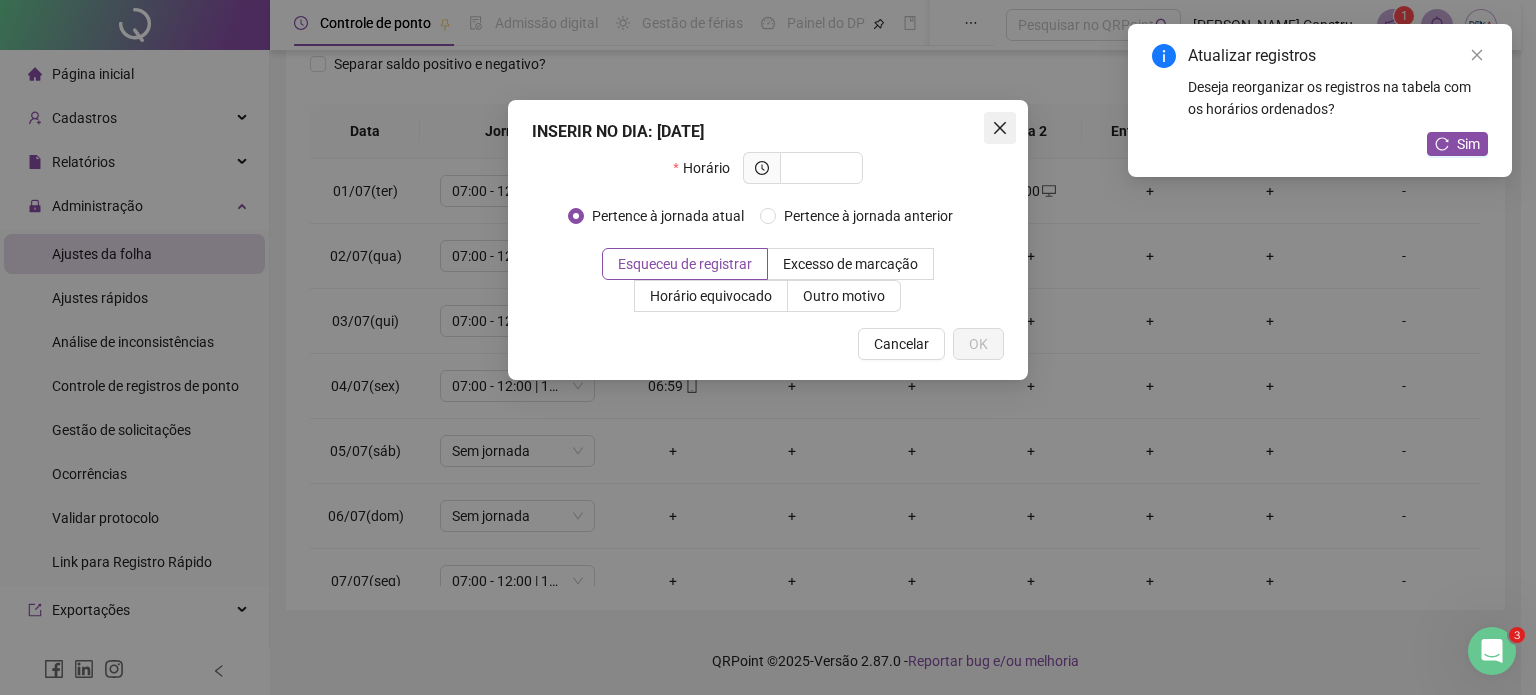 click 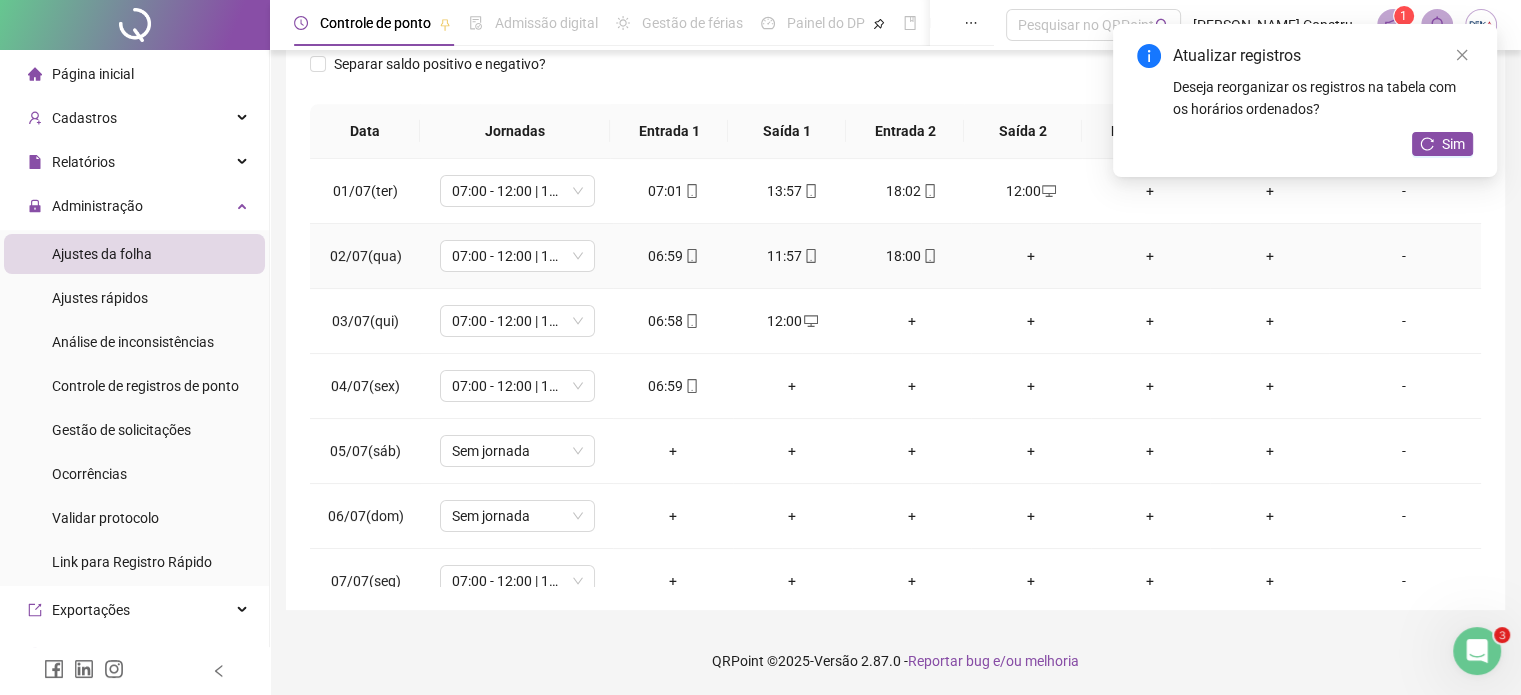 click on "+" at bounding box center (1030, 256) 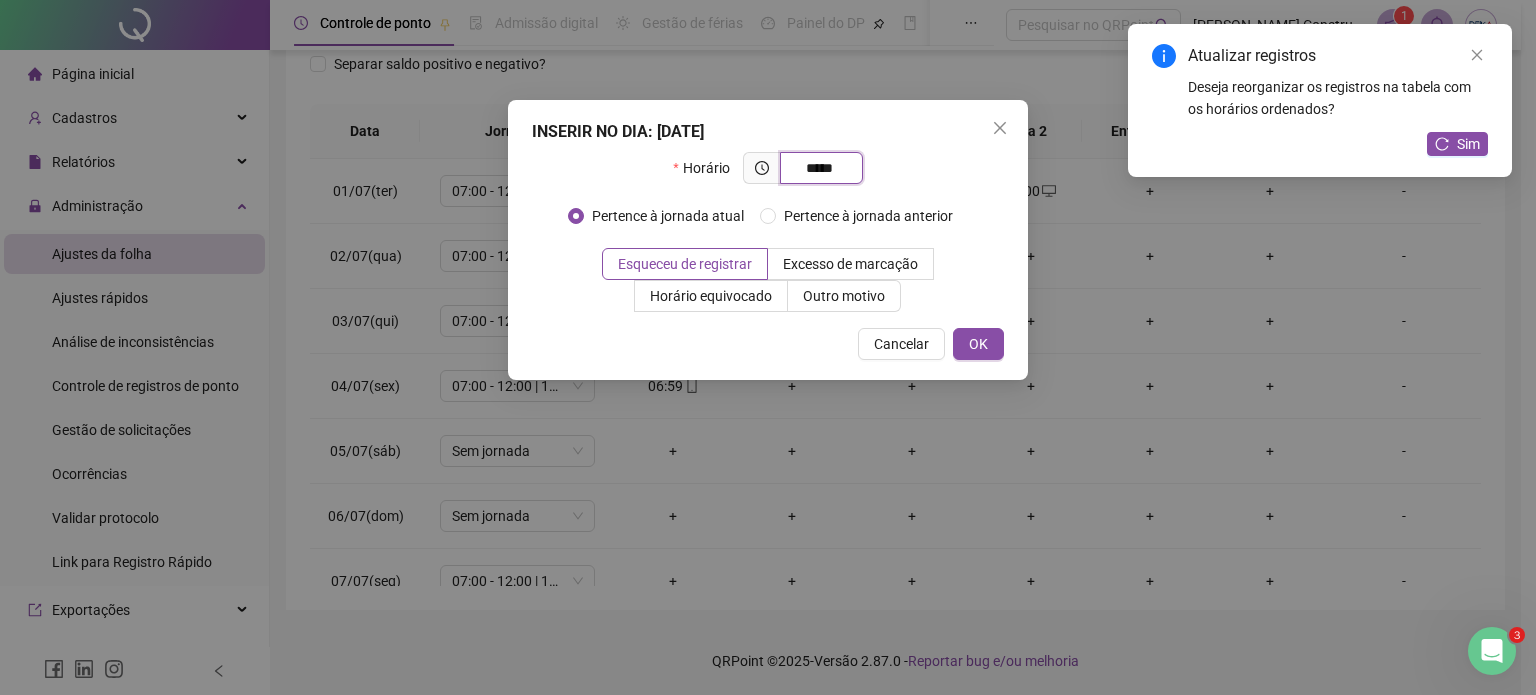 type on "*****" 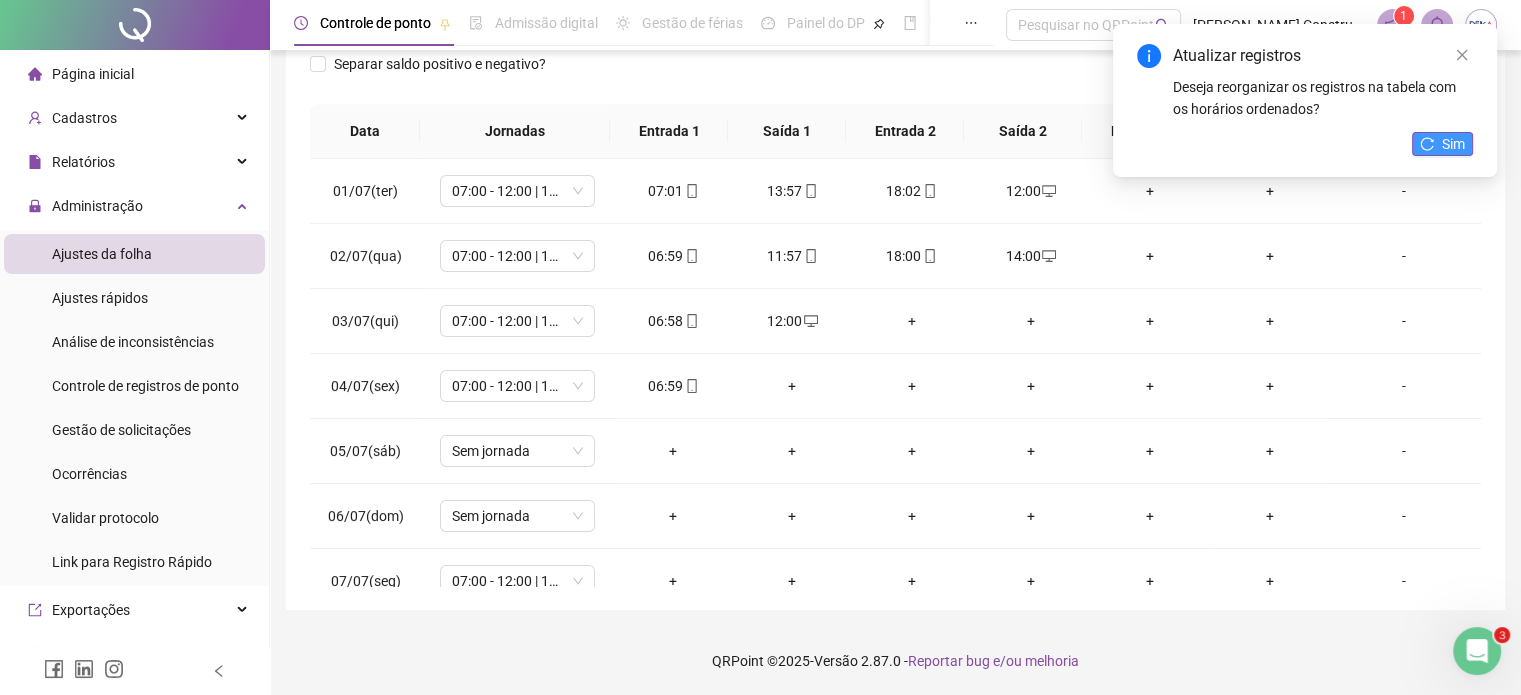 click 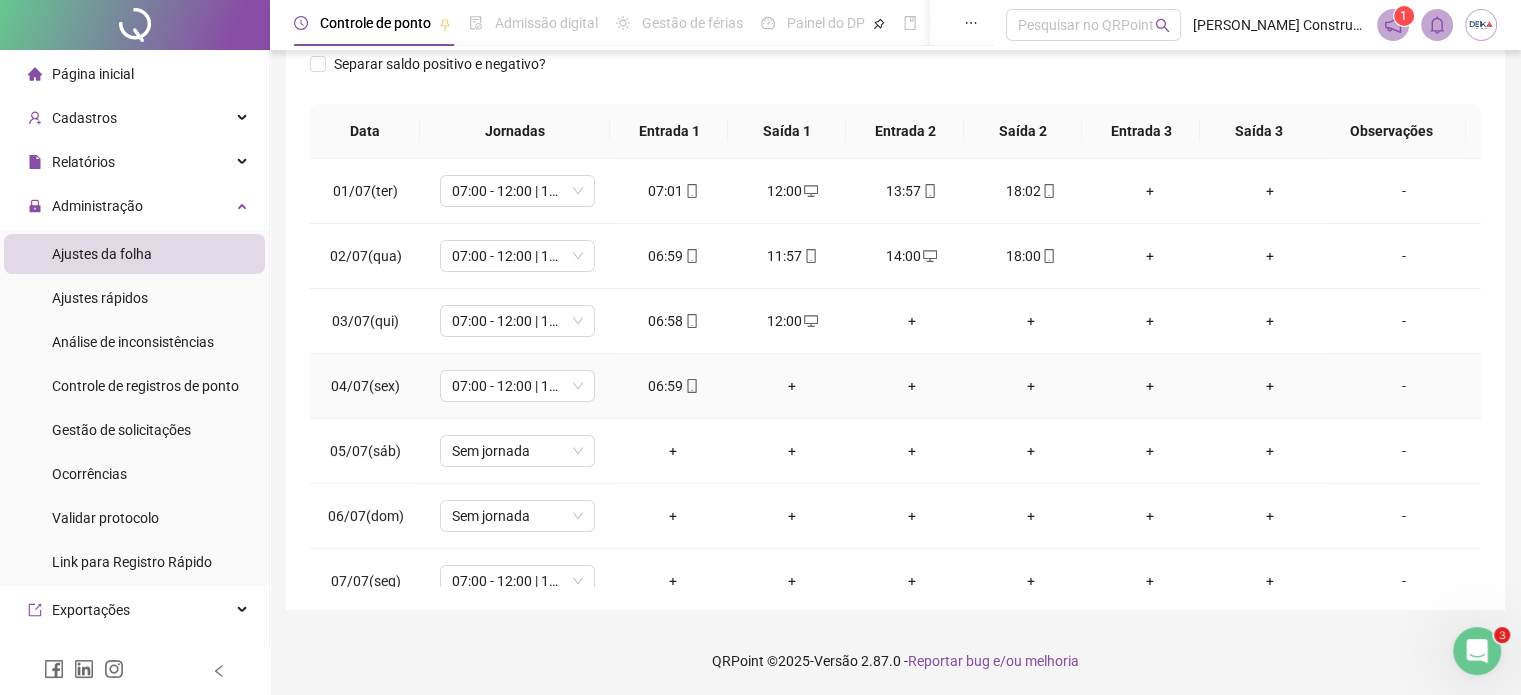 click on "+" at bounding box center (792, 386) 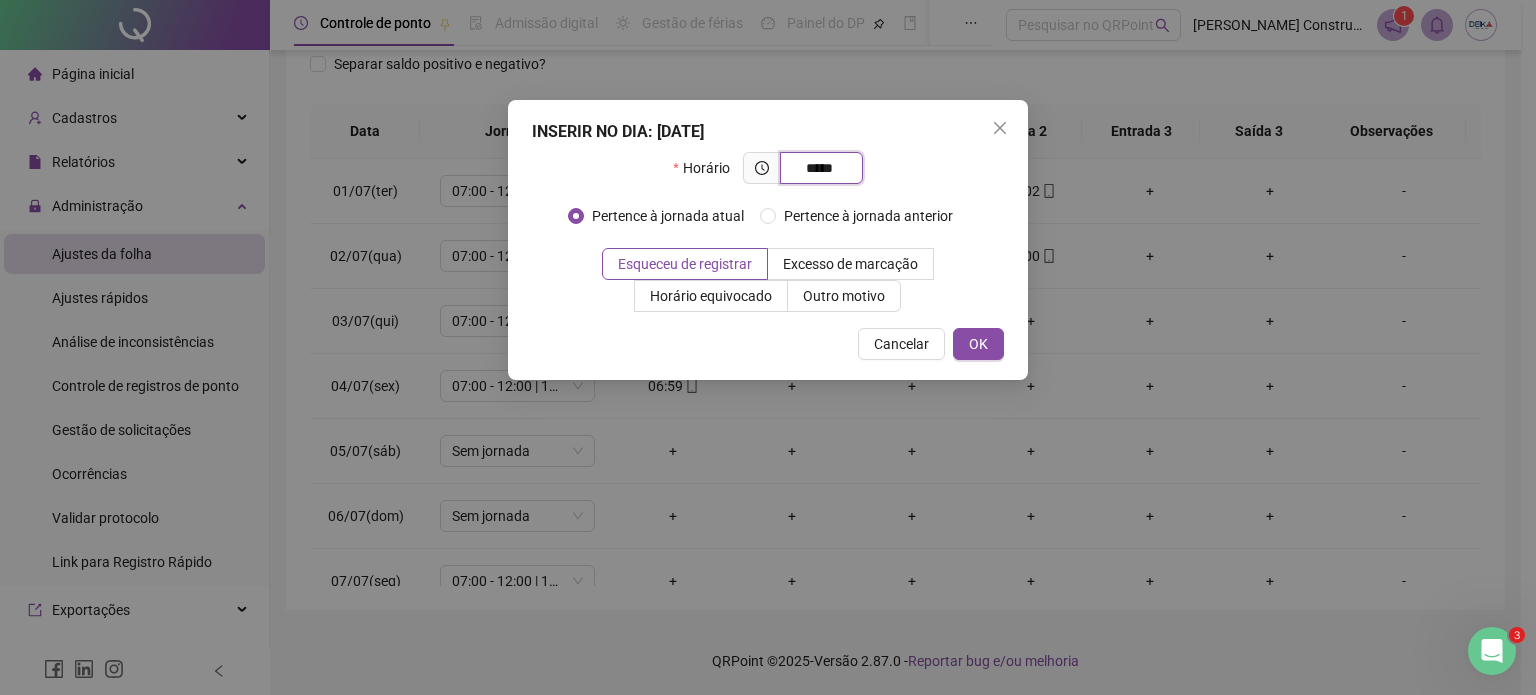 type on "*****" 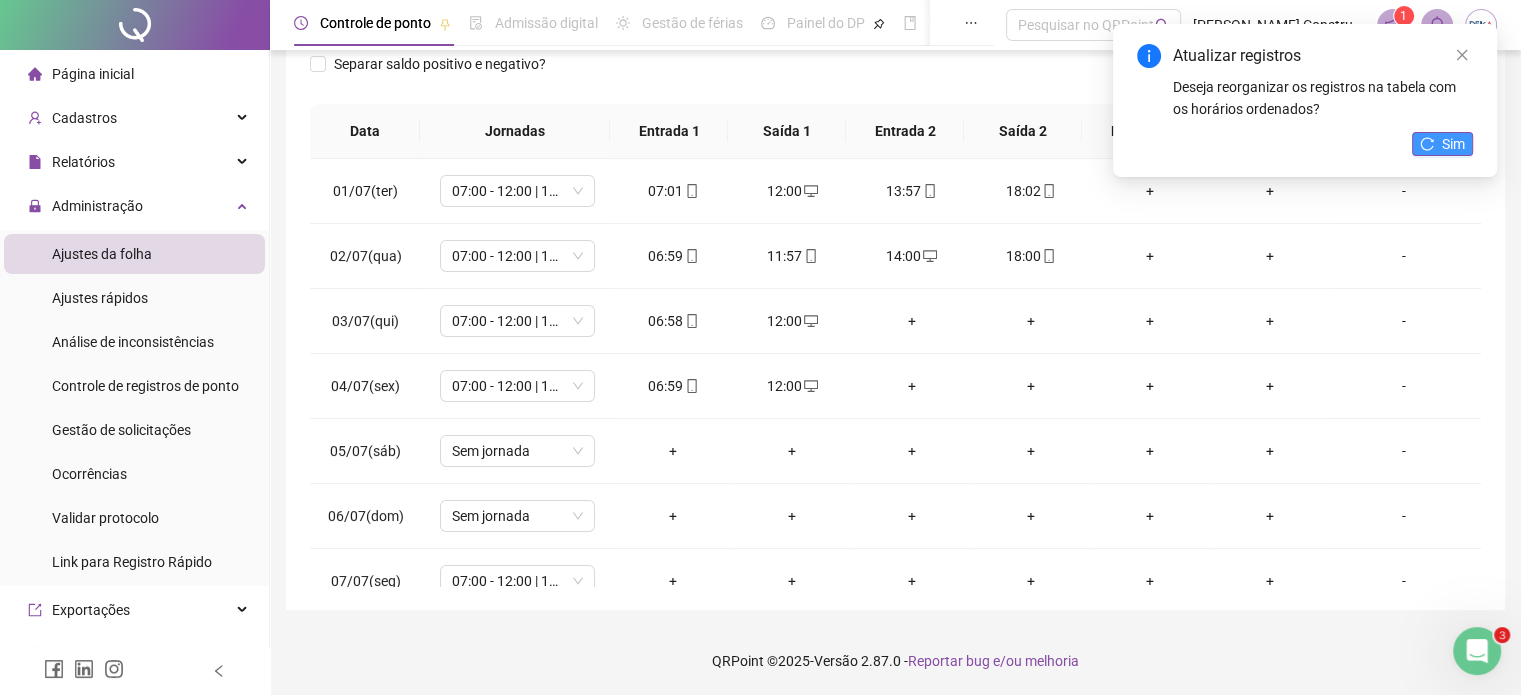 click on "Sim" at bounding box center [1453, 144] 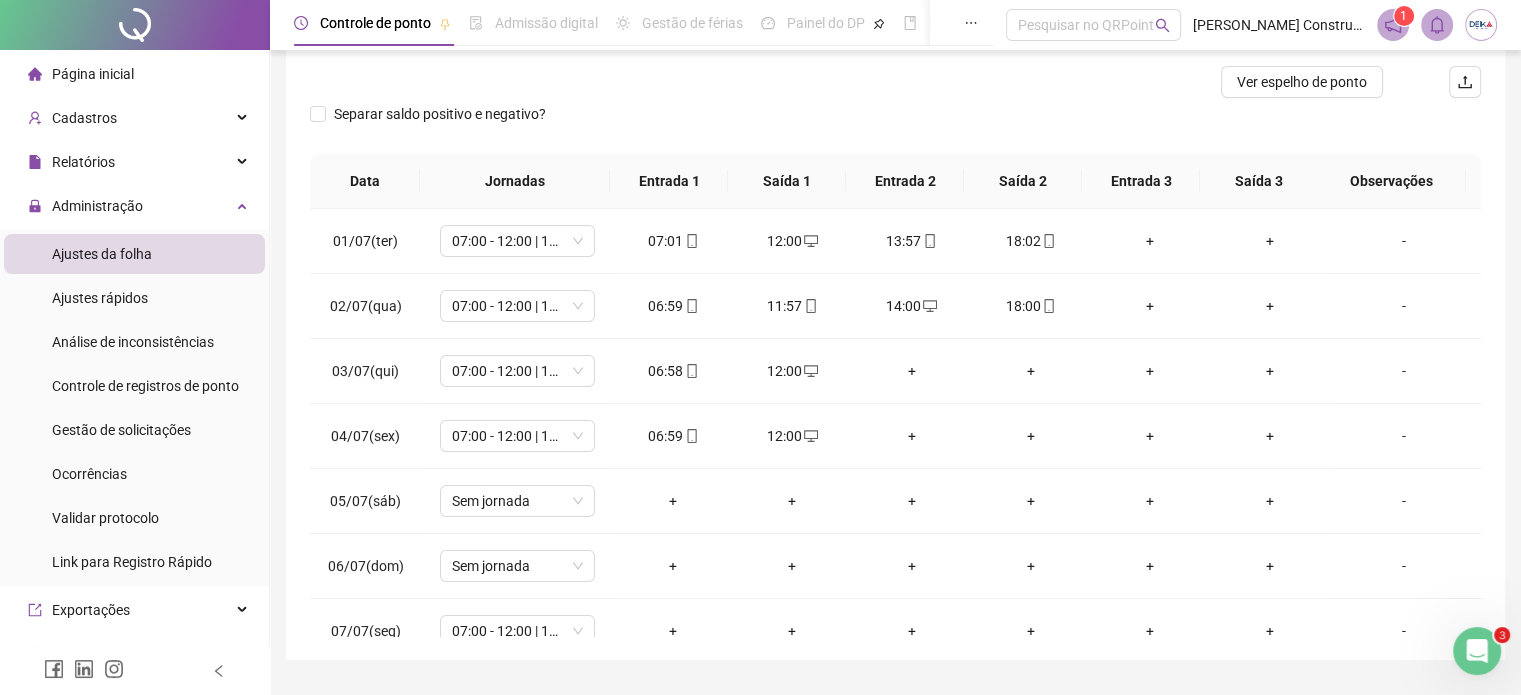 scroll, scrollTop: 302, scrollLeft: 0, axis: vertical 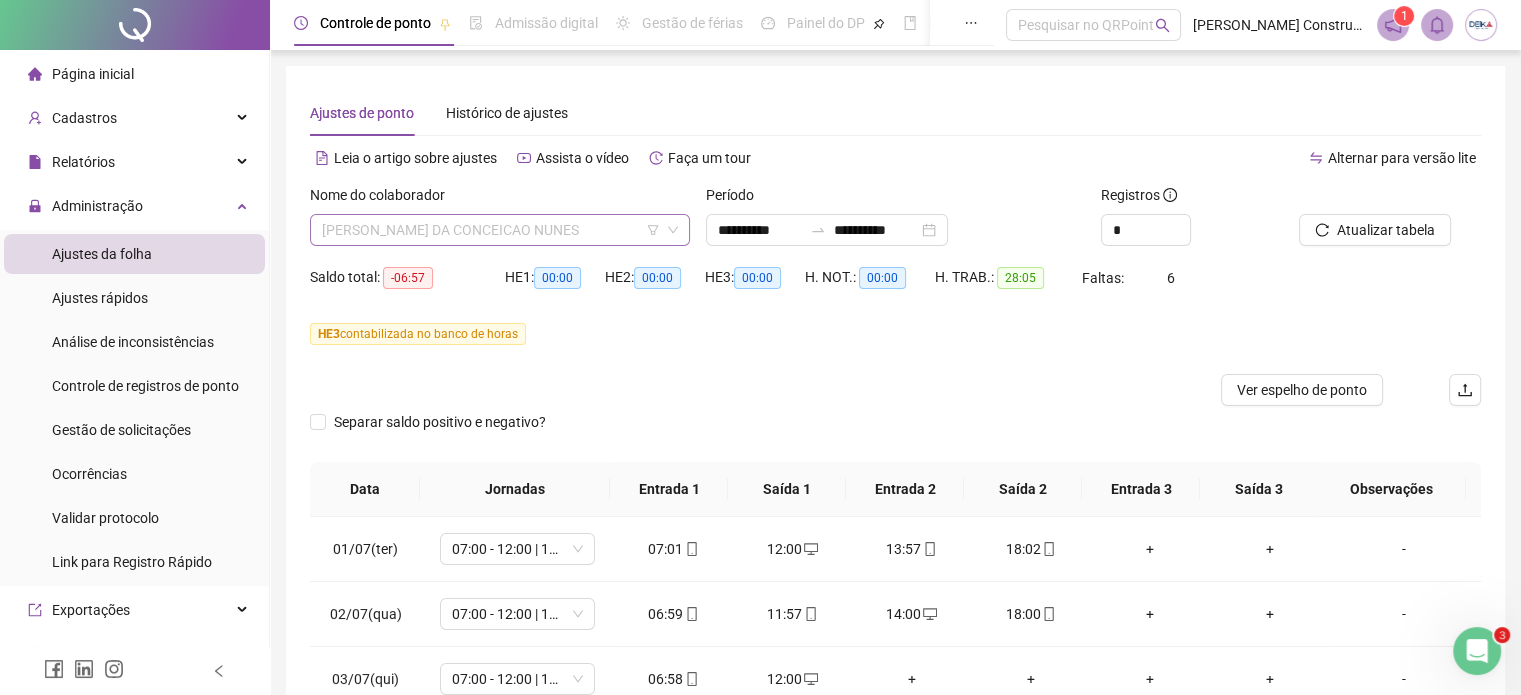 click on "[PERSON_NAME] DA CONCEICAO NUNES" at bounding box center (500, 230) 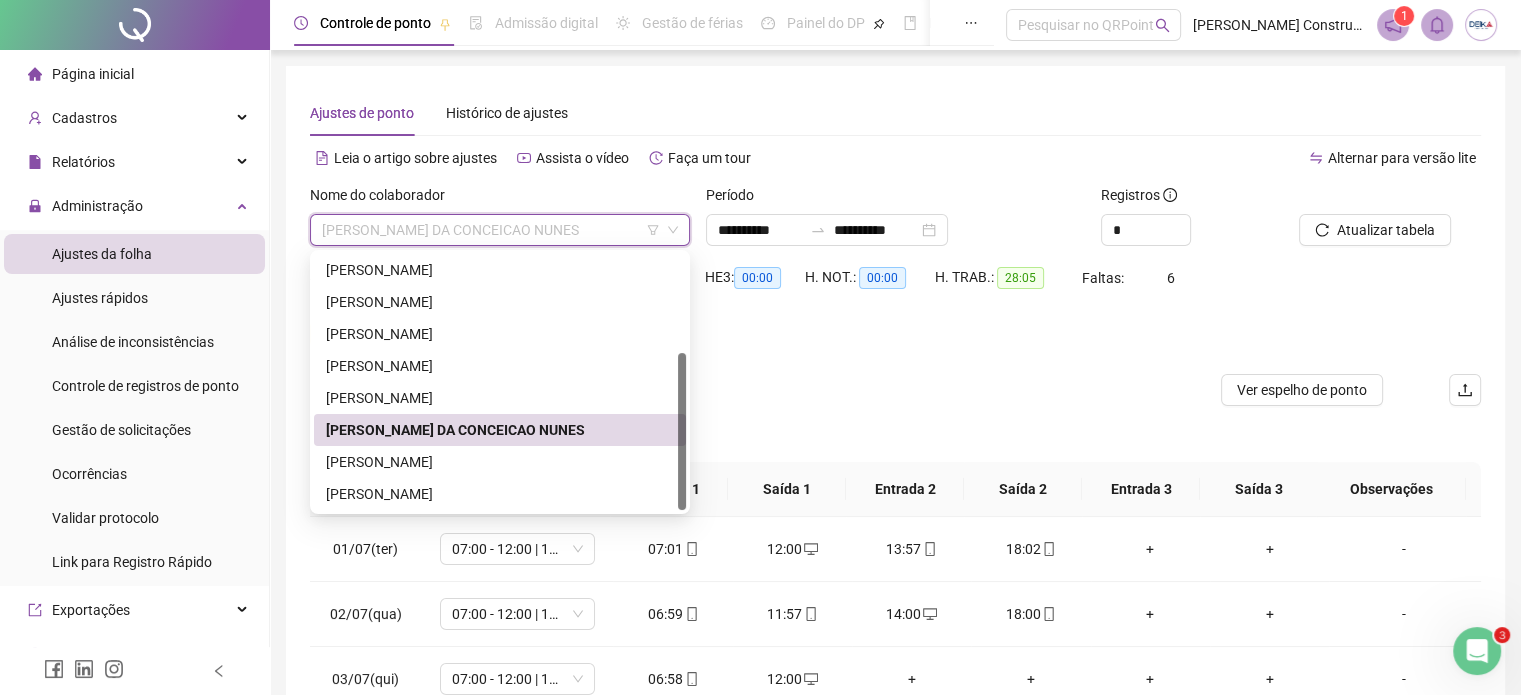 drag, startPoint x: 687, startPoint y: 423, endPoint x: 688, endPoint y: 350, distance: 73.00685 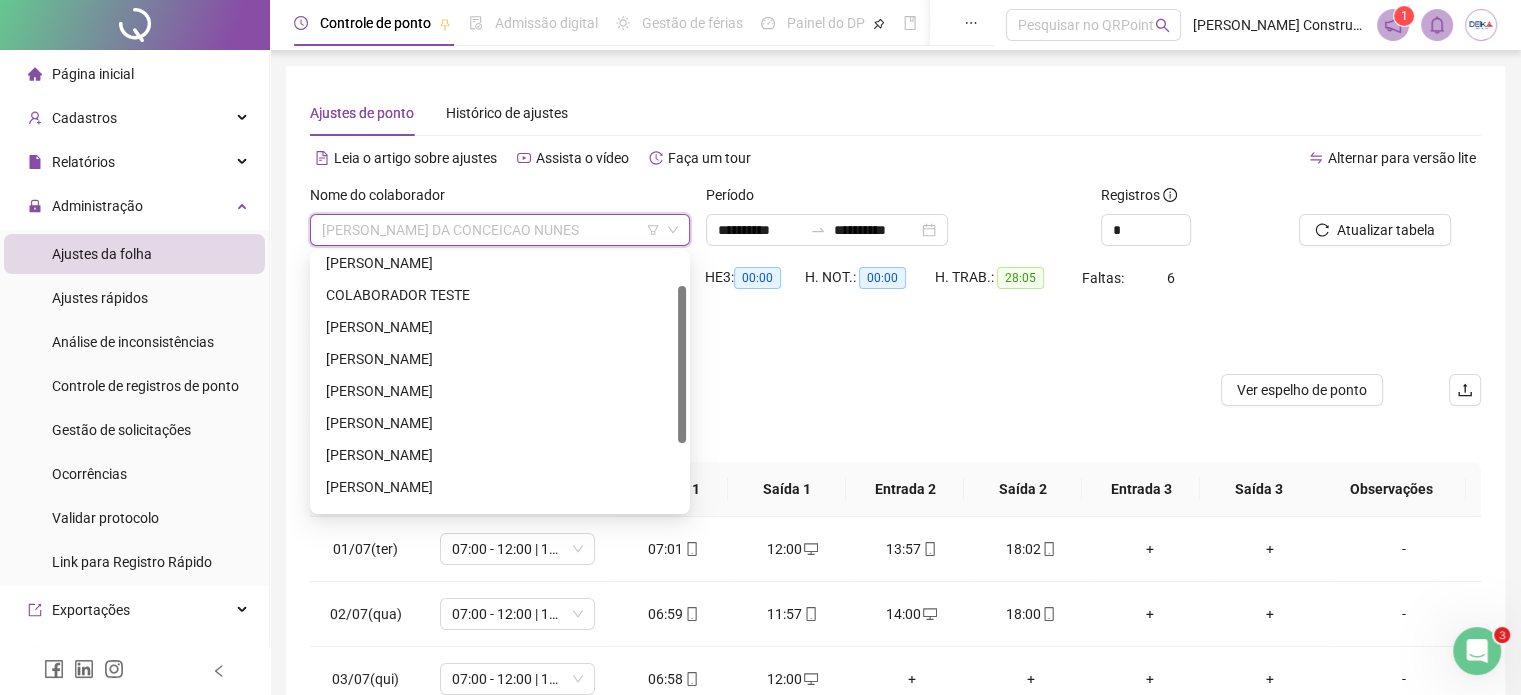 drag, startPoint x: 684, startPoint y: 366, endPoint x: 686, endPoint y: 289, distance: 77.02597 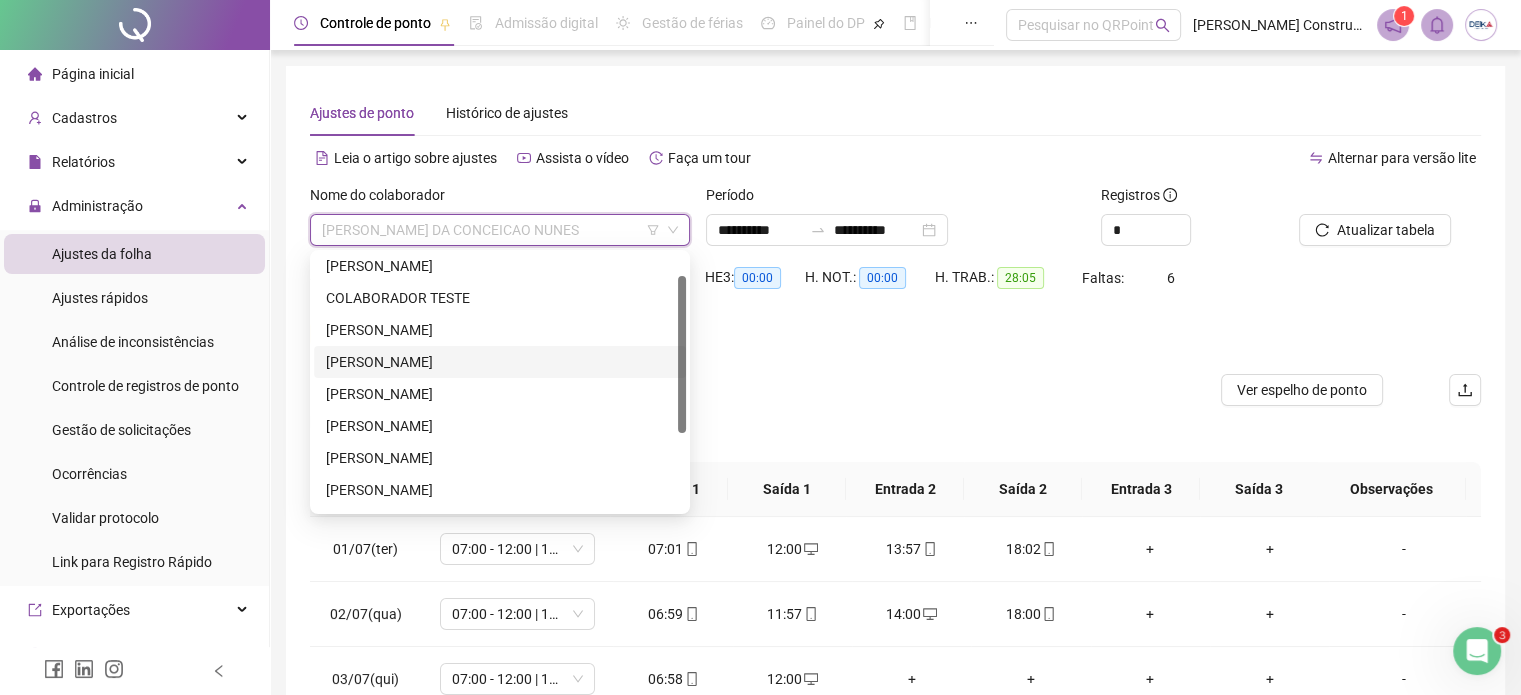 click on "[PERSON_NAME]" at bounding box center [500, 362] 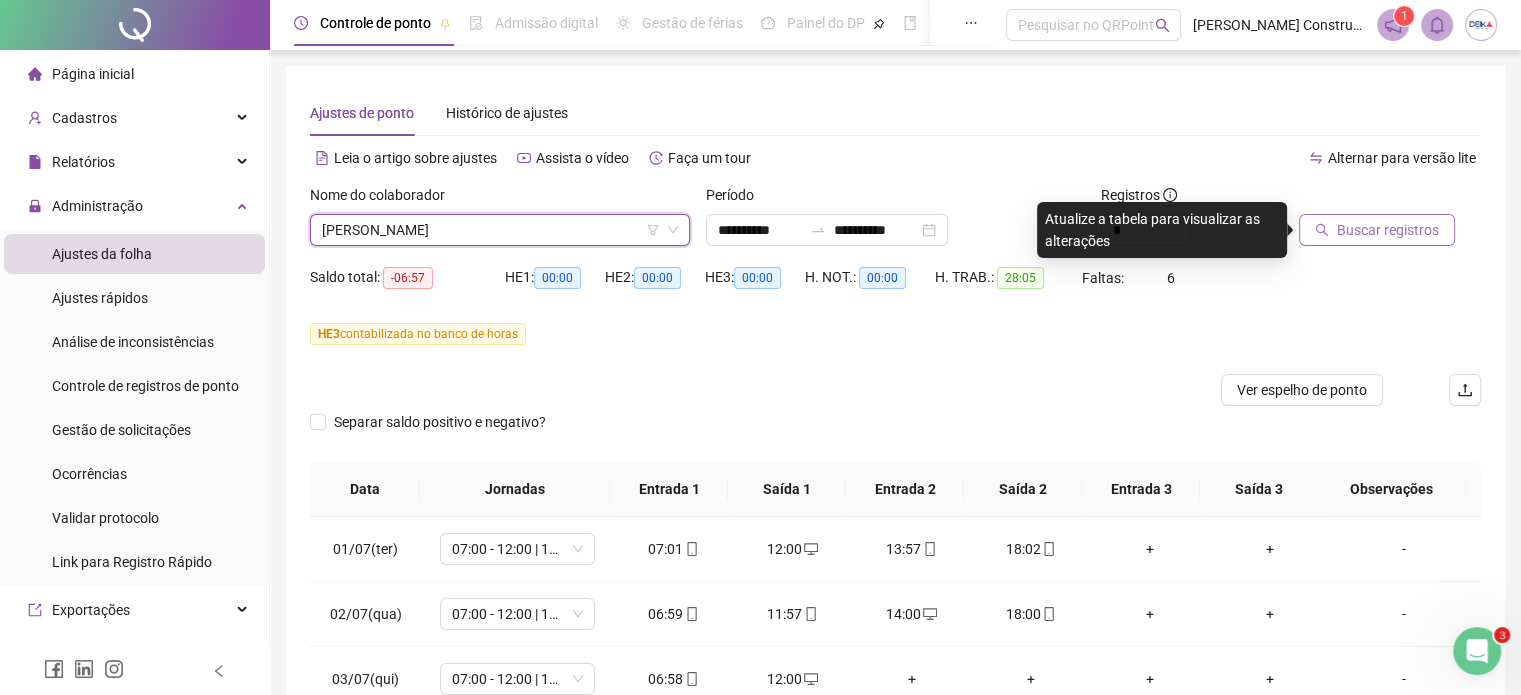 click on "Buscar registros" at bounding box center [1388, 230] 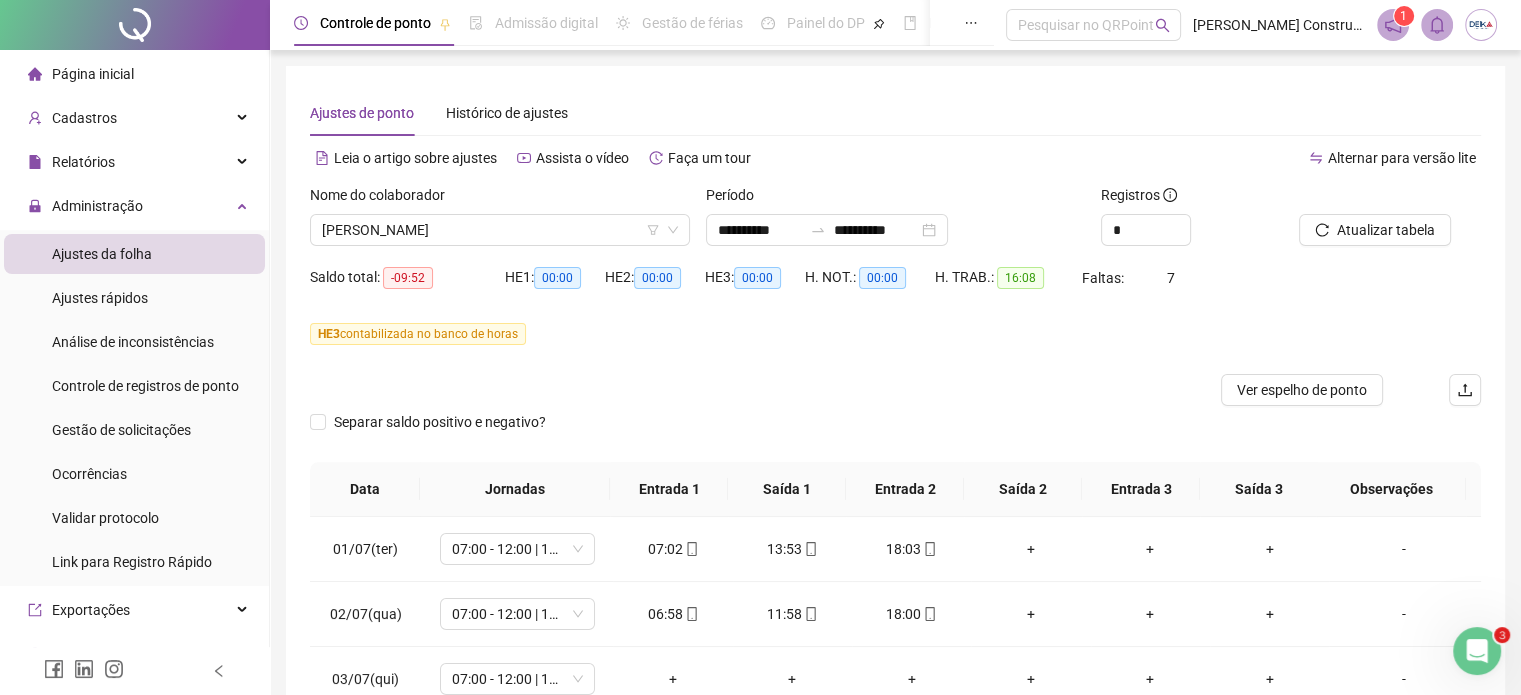 scroll, scrollTop: 358, scrollLeft: 0, axis: vertical 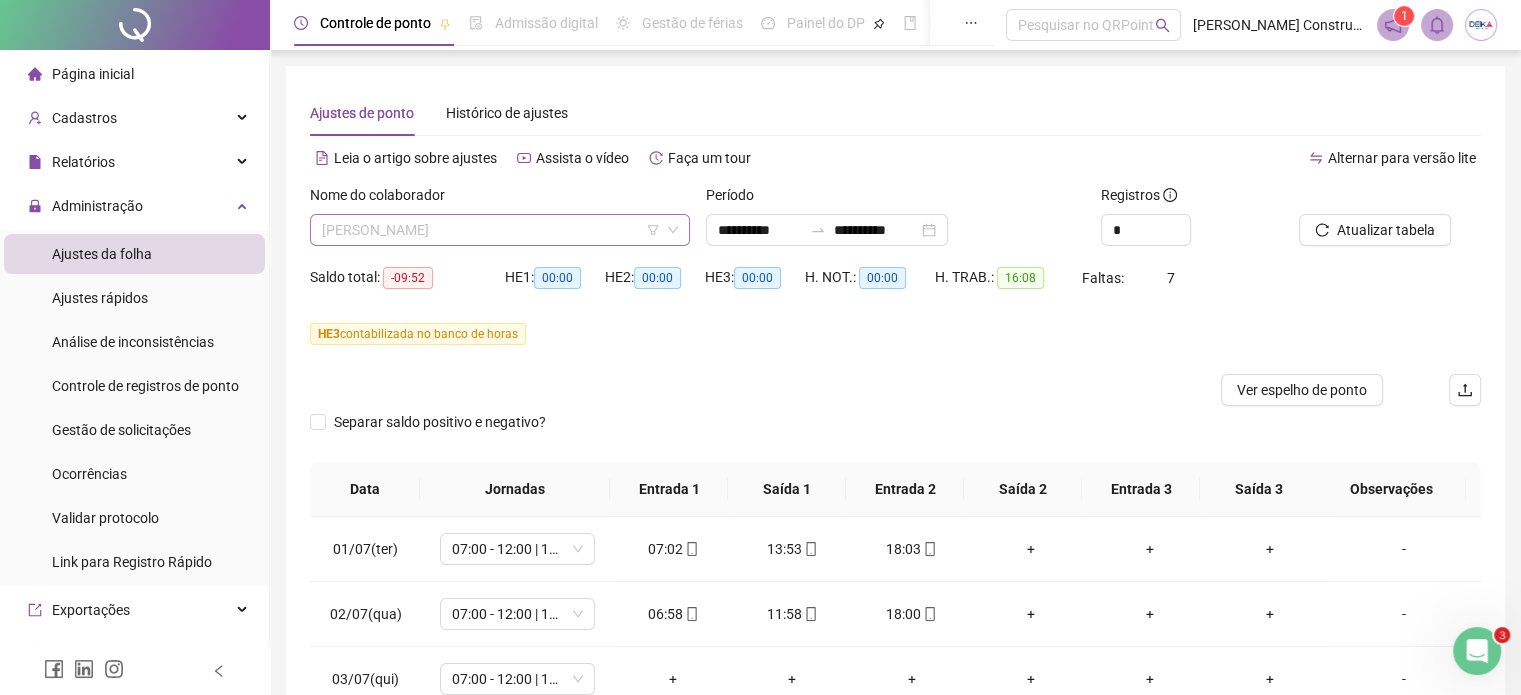 click on "[PERSON_NAME]" at bounding box center [500, 230] 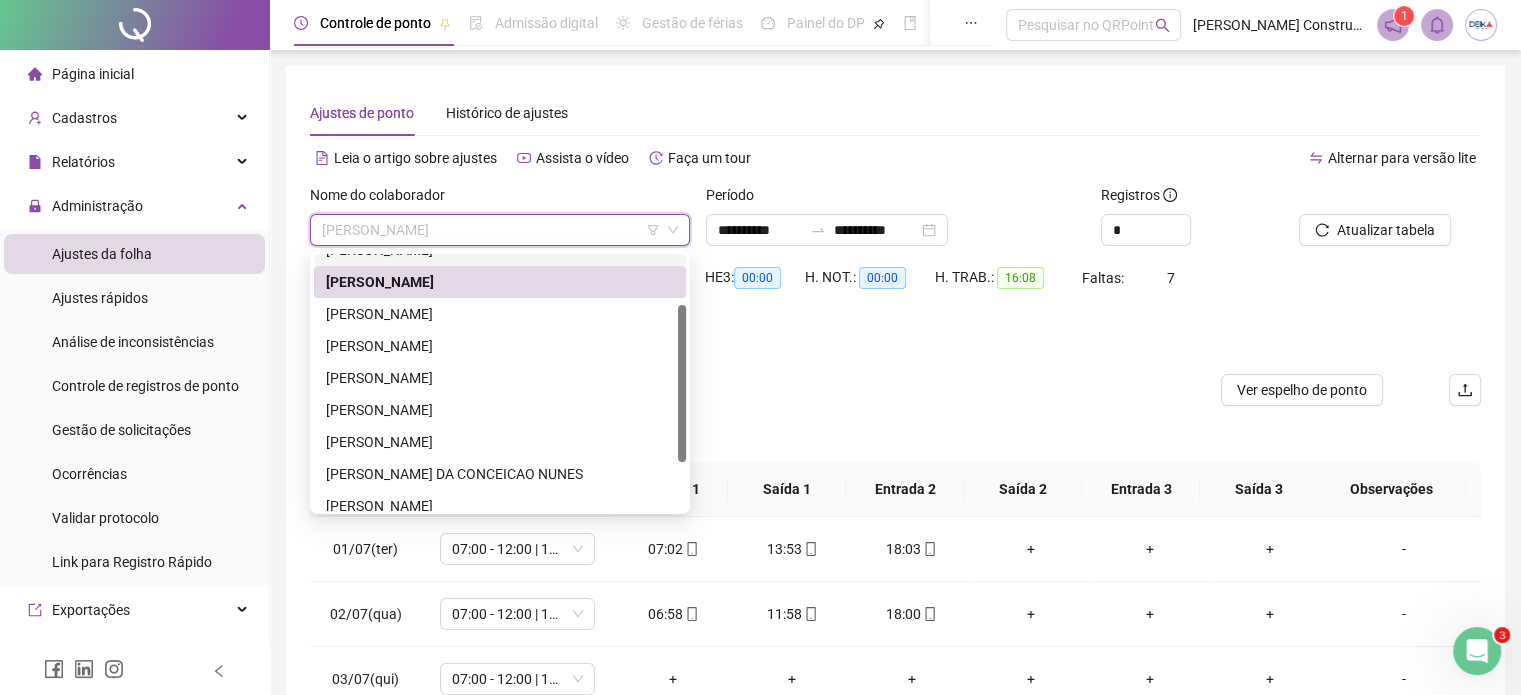 scroll, scrollTop: 160, scrollLeft: 0, axis: vertical 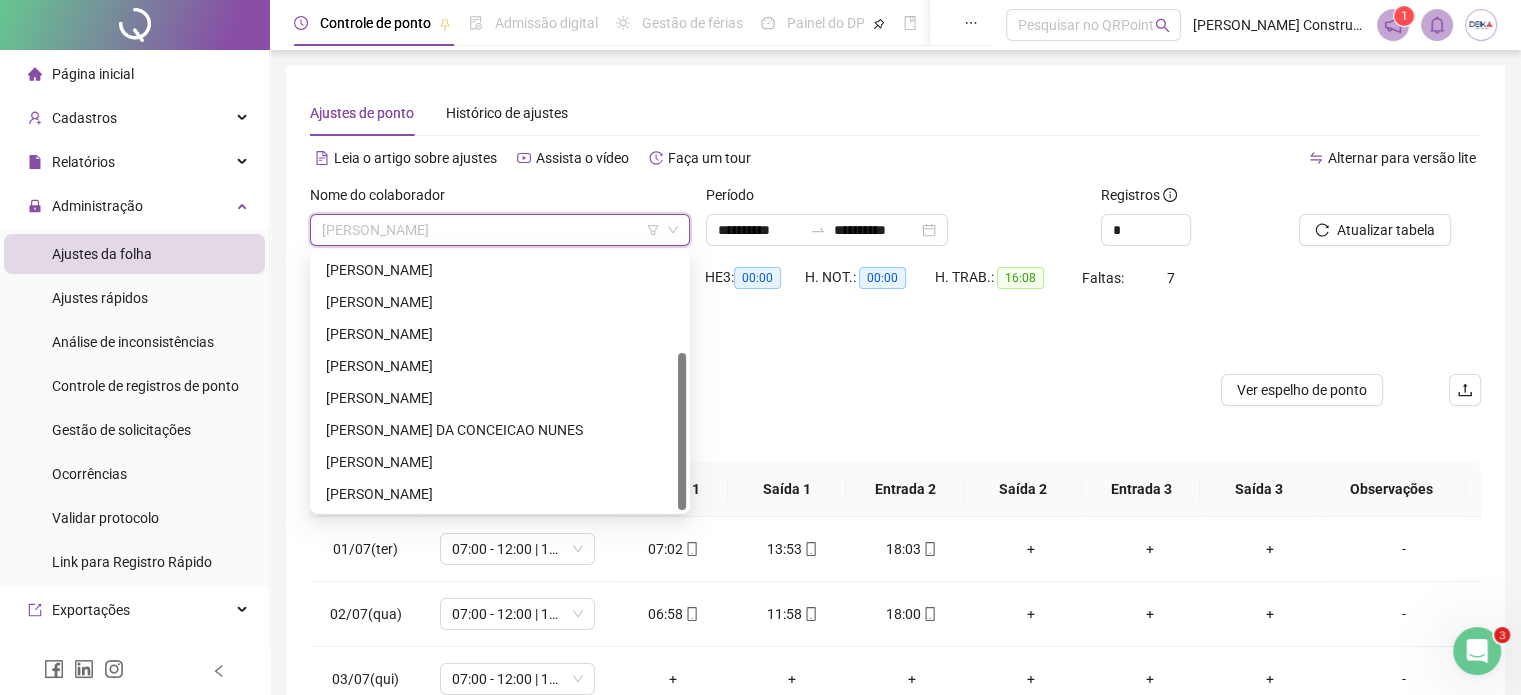 drag, startPoint x: 680, startPoint y: 367, endPoint x: 676, endPoint y: 470, distance: 103.077644 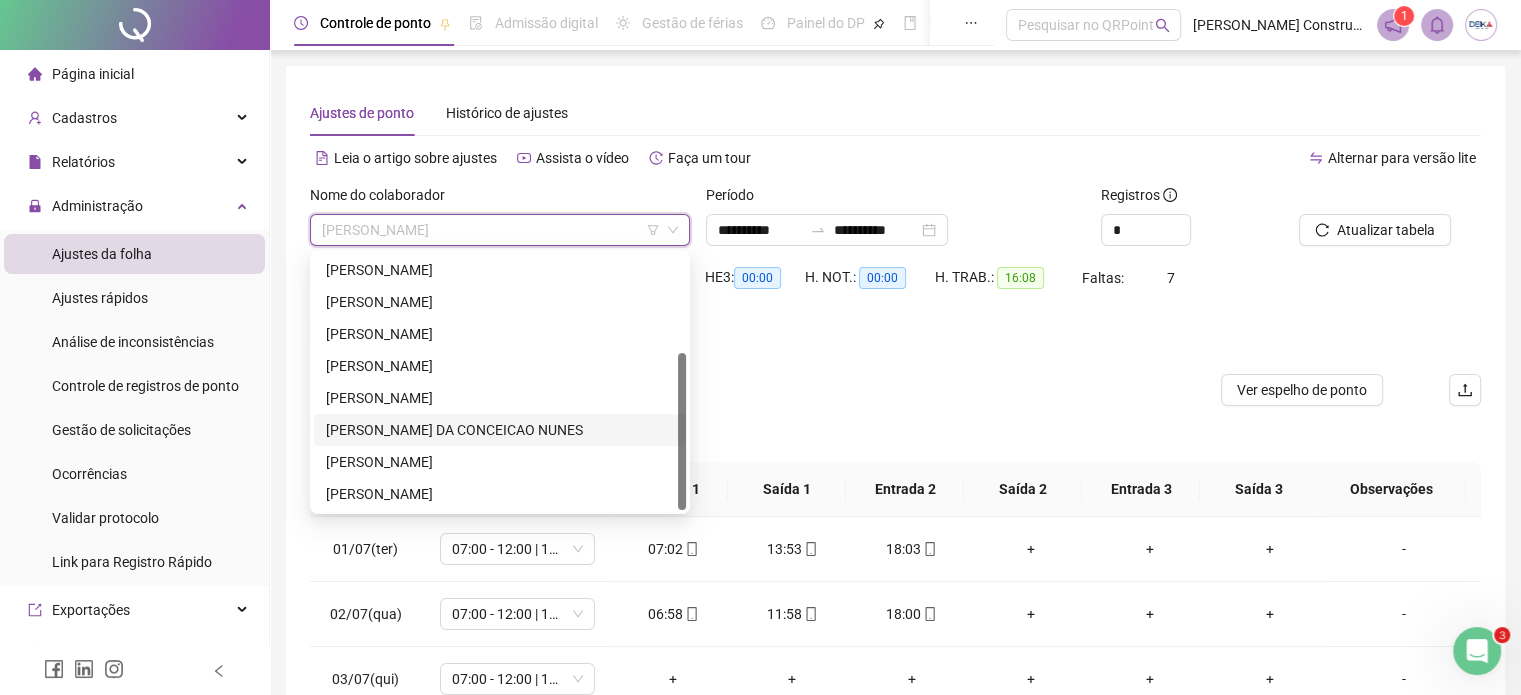 click on "[PERSON_NAME] DA CONCEICAO NUNES" at bounding box center (500, 430) 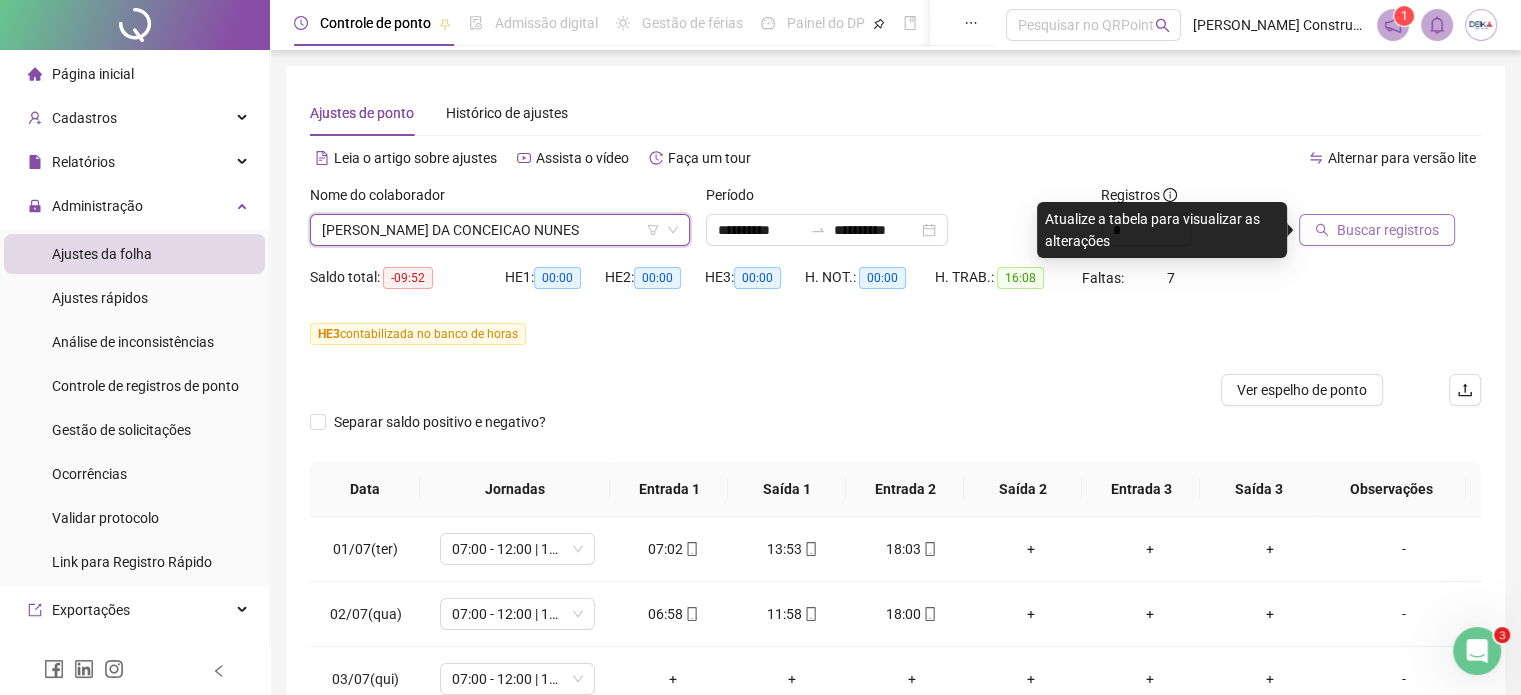 click on "Buscar registros" at bounding box center (1388, 230) 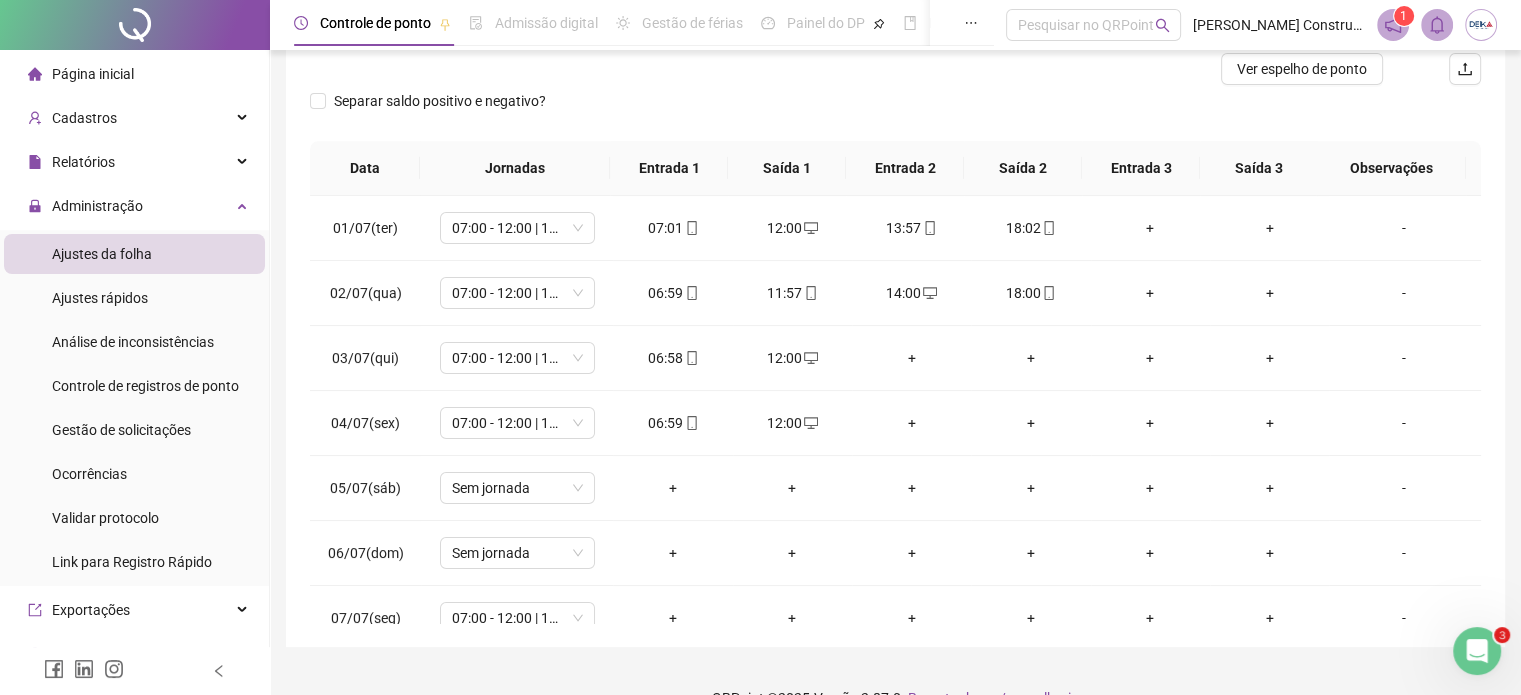 scroll, scrollTop: 328, scrollLeft: 0, axis: vertical 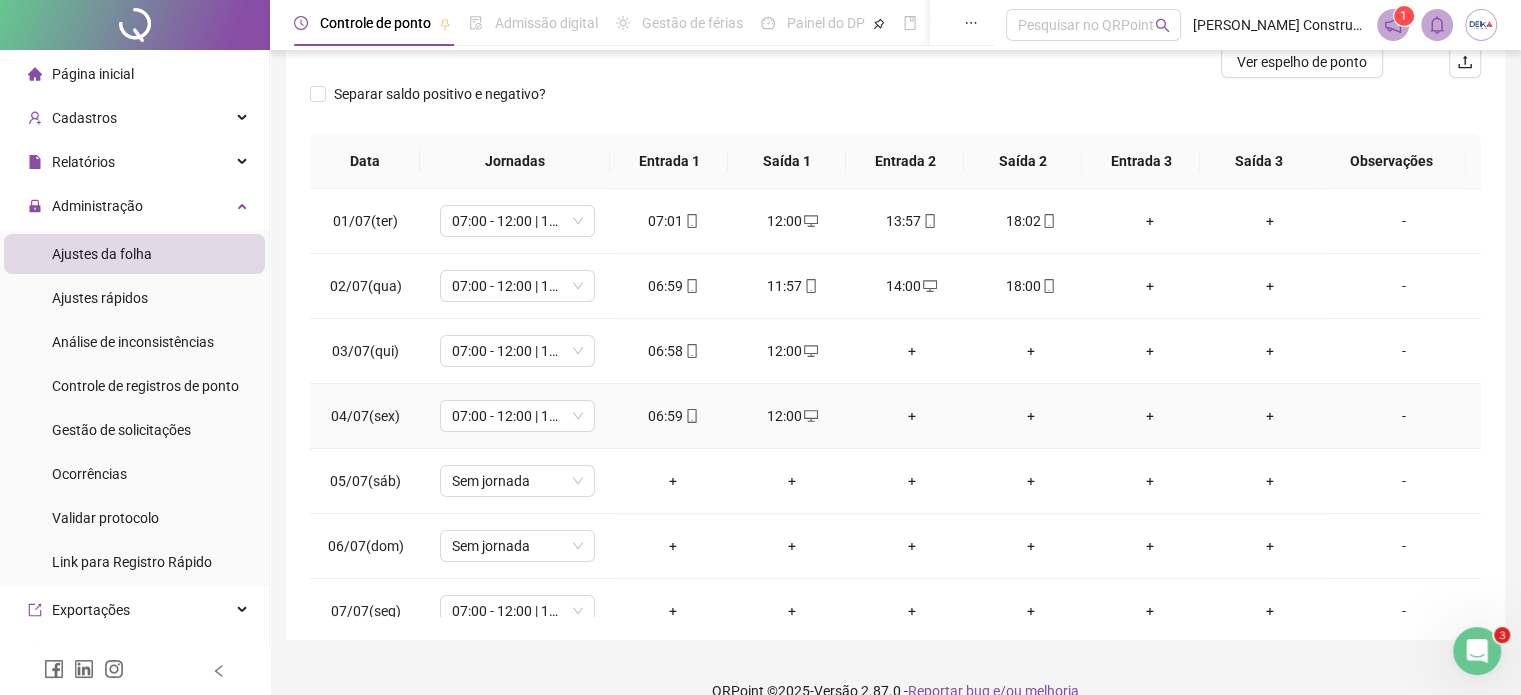 click on "+" at bounding box center [911, 416] 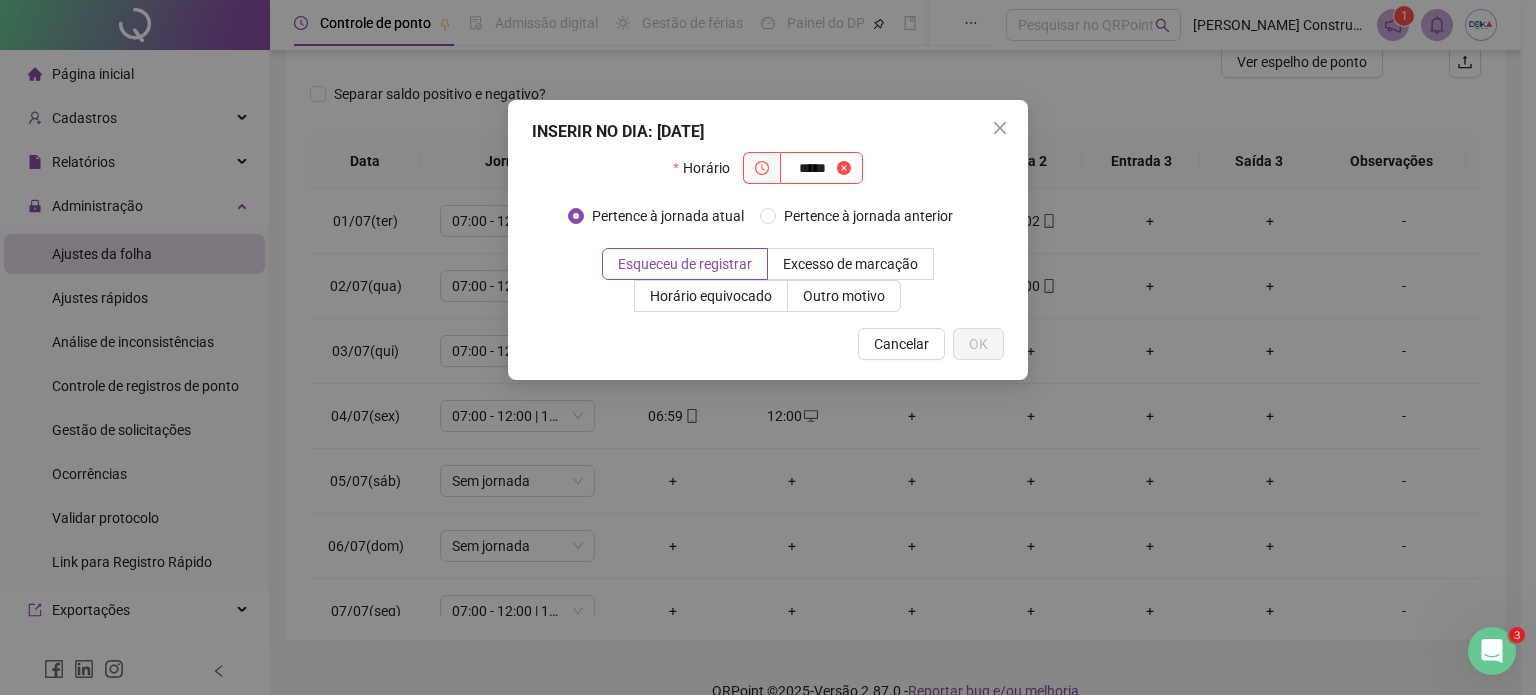 type on "*****" 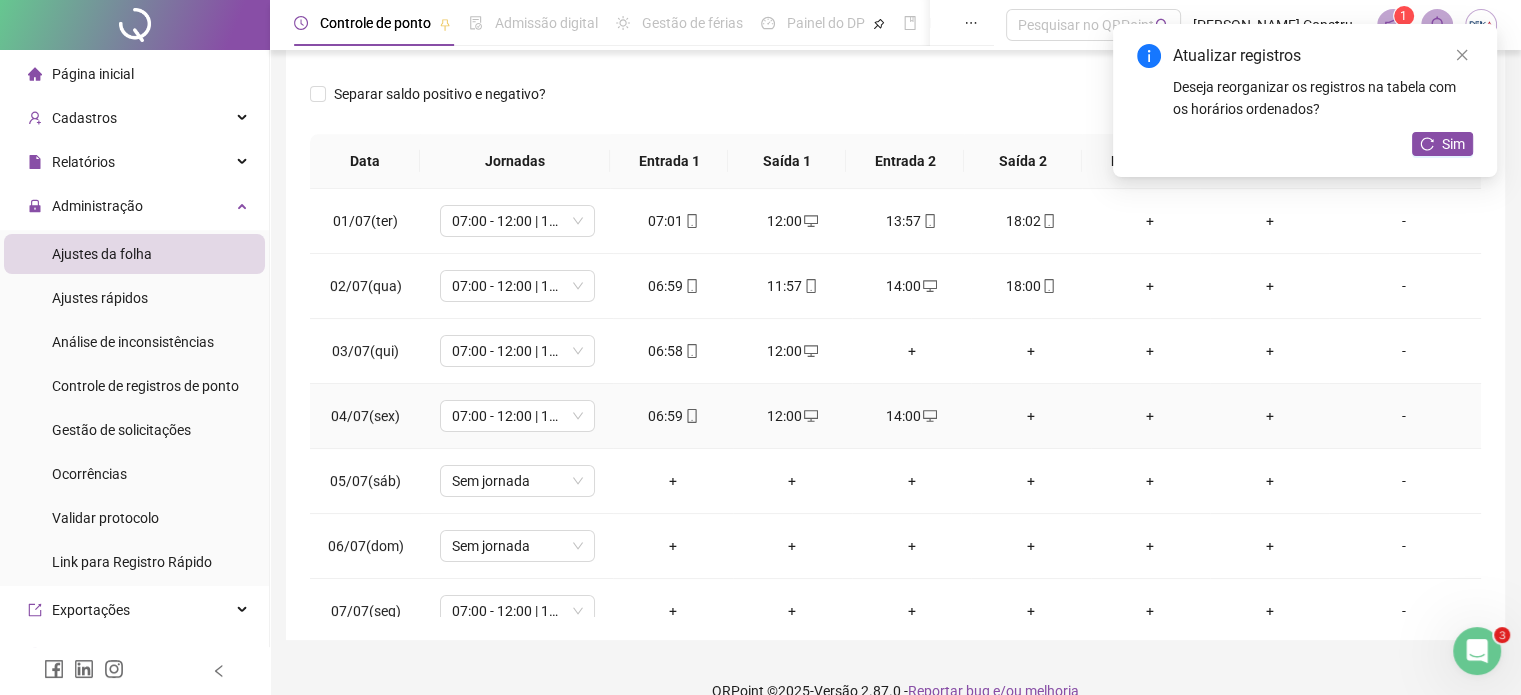 click on "14:00" at bounding box center [911, 416] 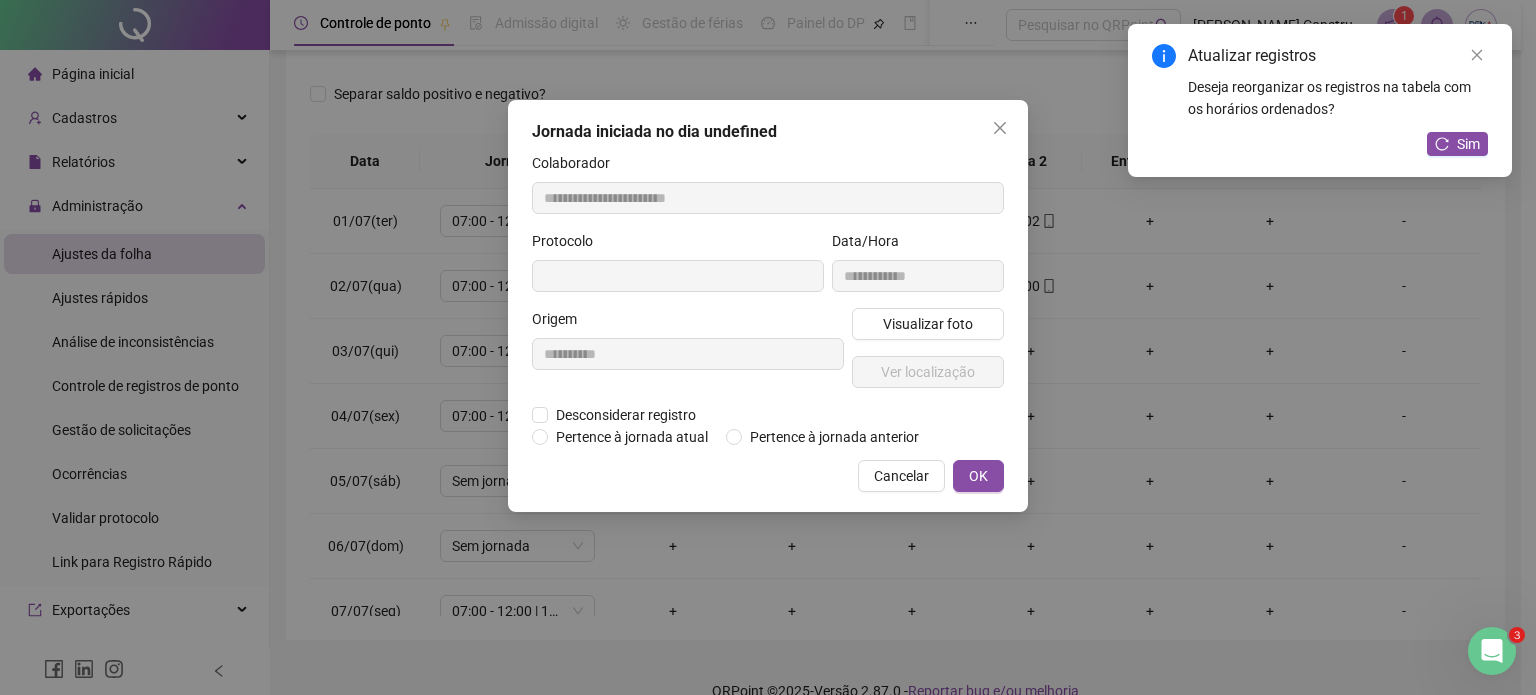 type on "**********" 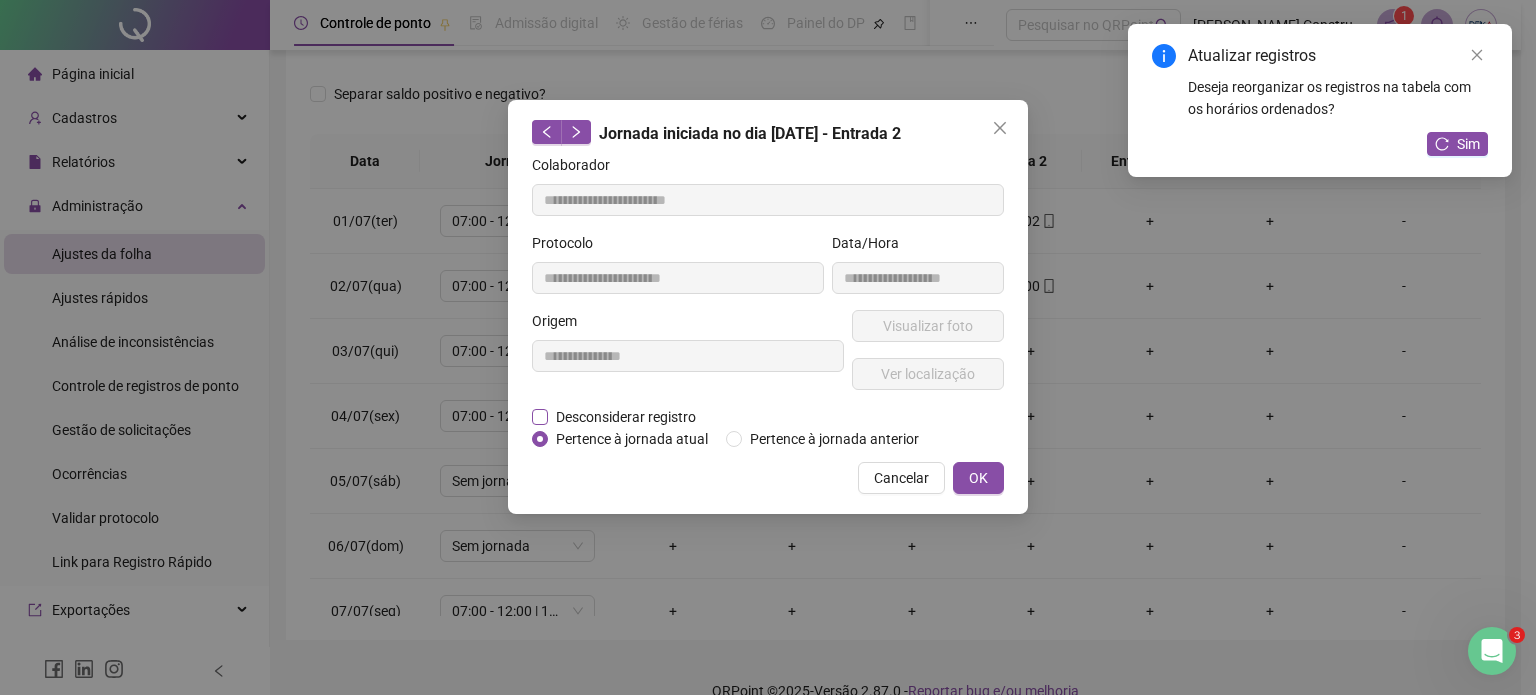 click on "Desconsiderar registro" at bounding box center (626, 417) 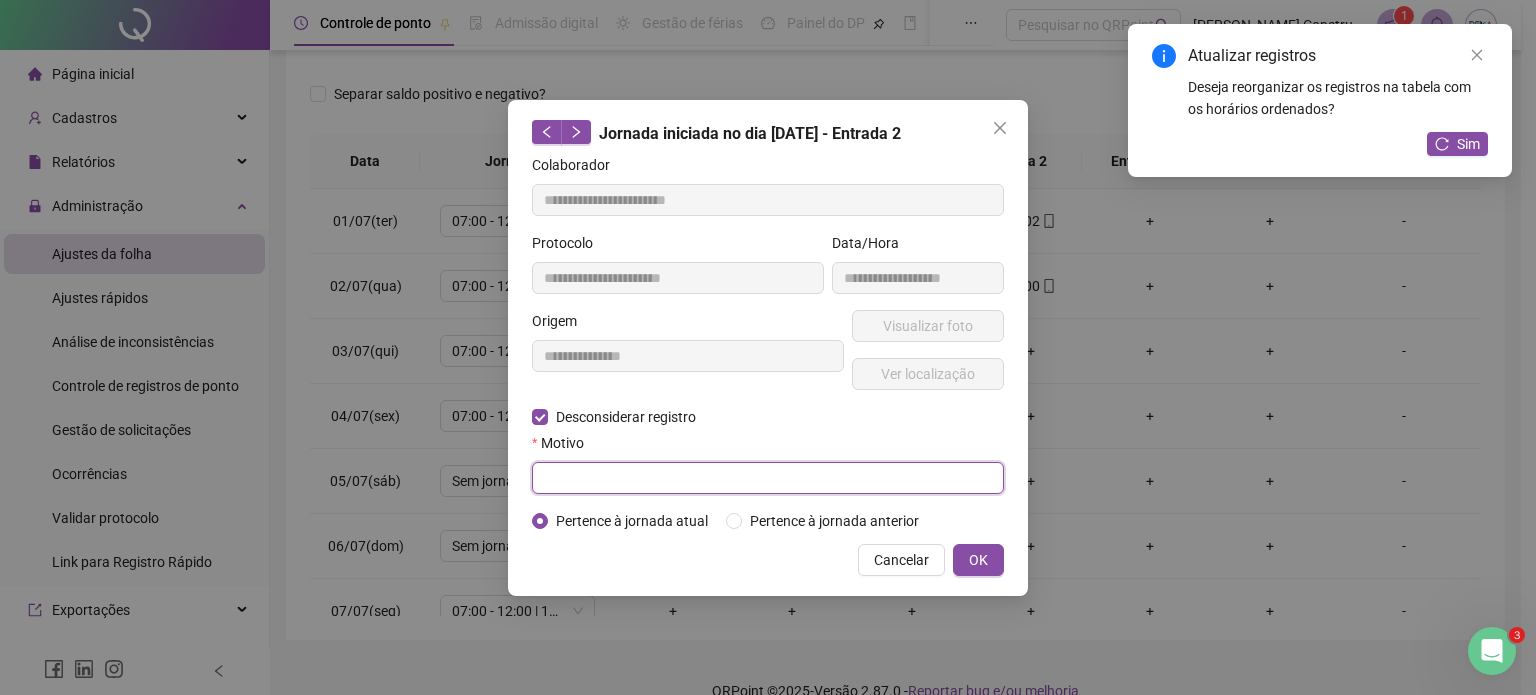 click at bounding box center (768, 478) 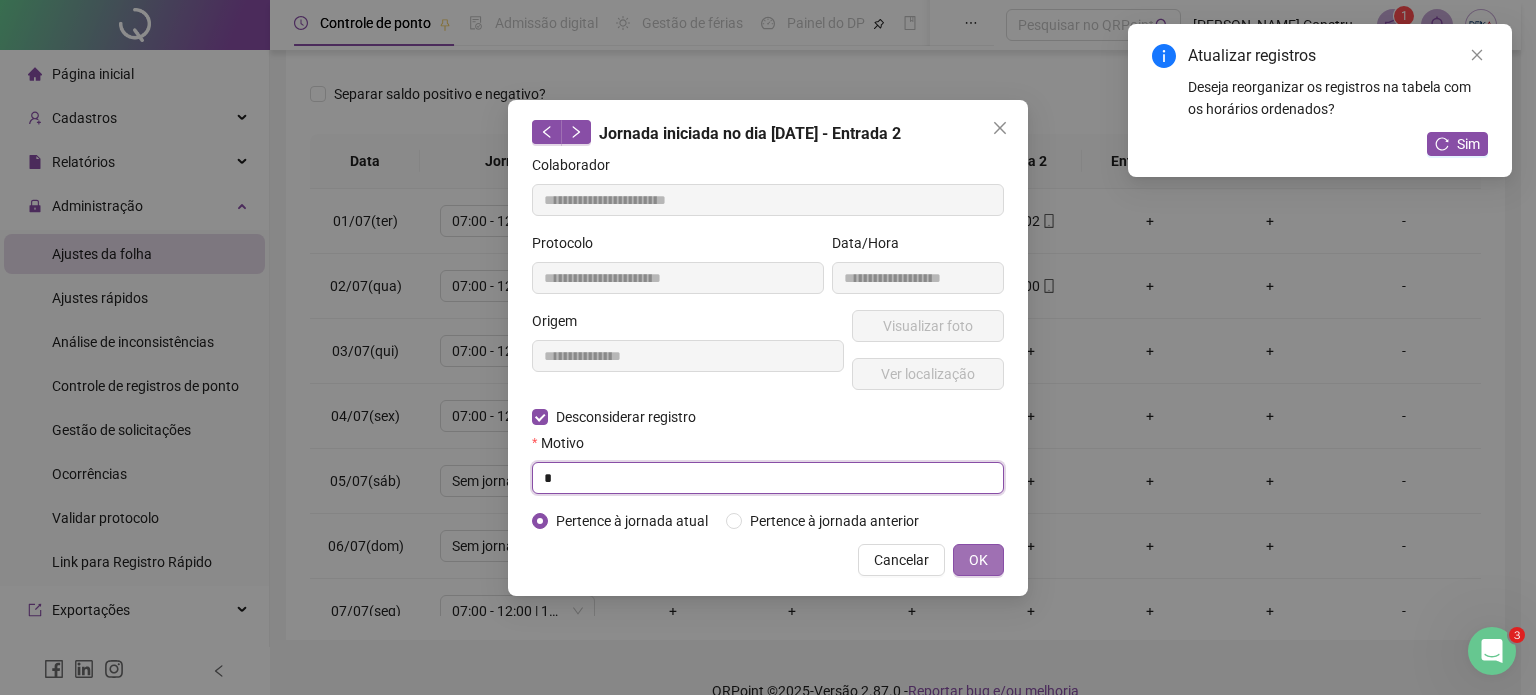 type on "*" 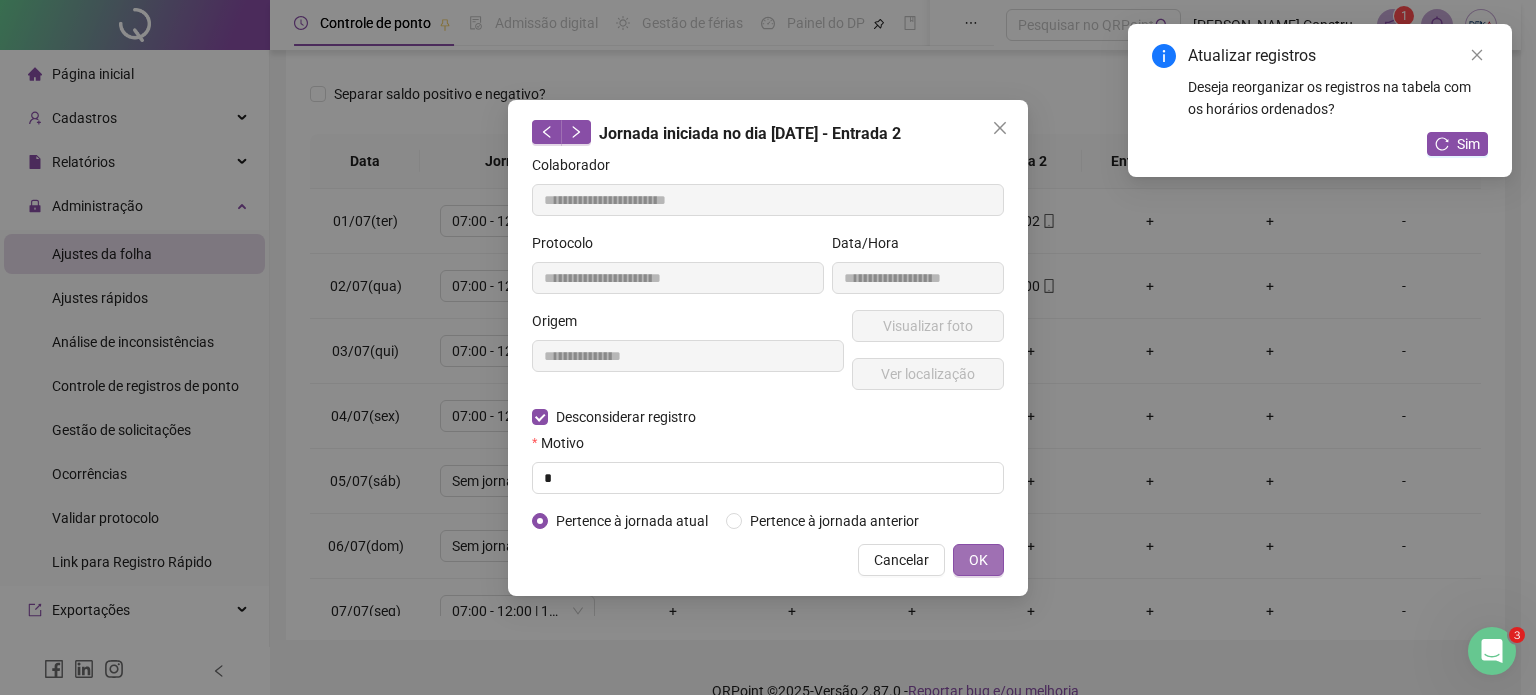 click on "OK" at bounding box center [978, 560] 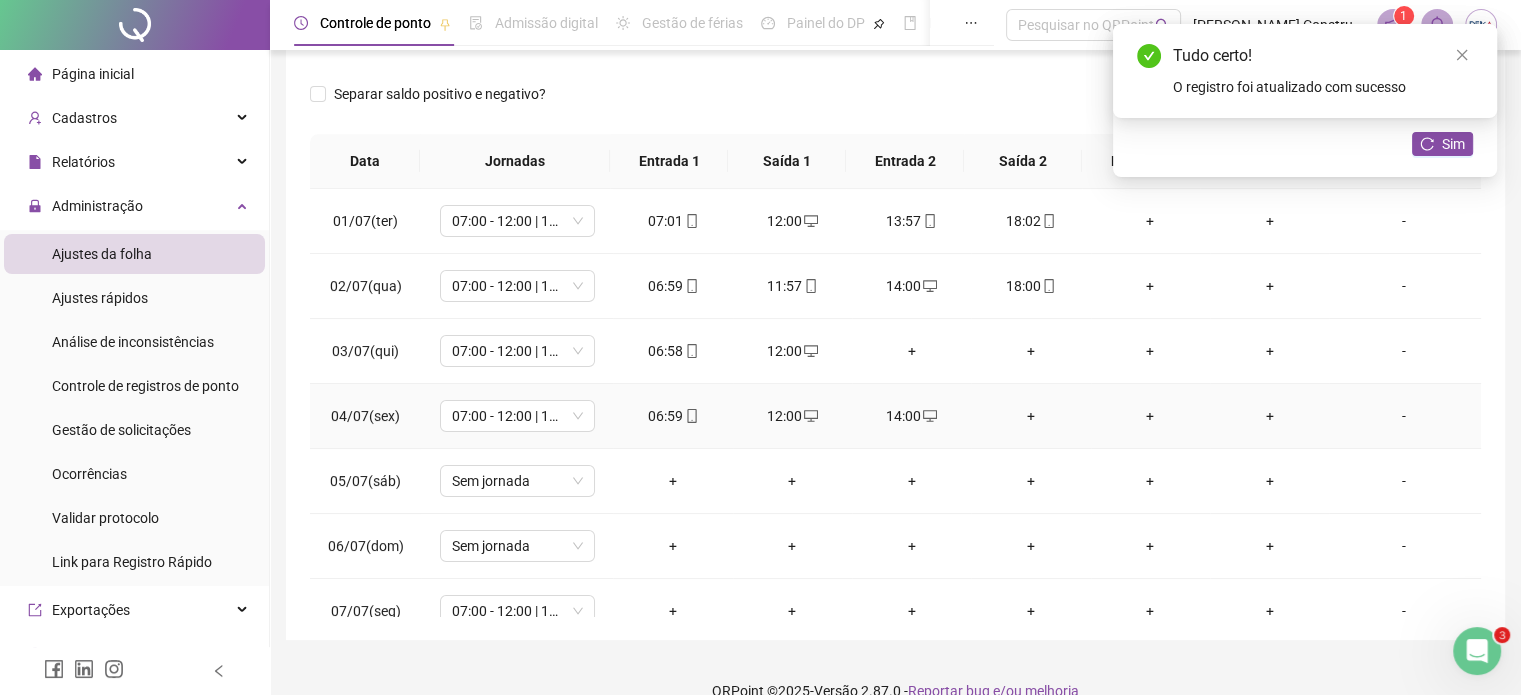 click on "+" at bounding box center (1030, 416) 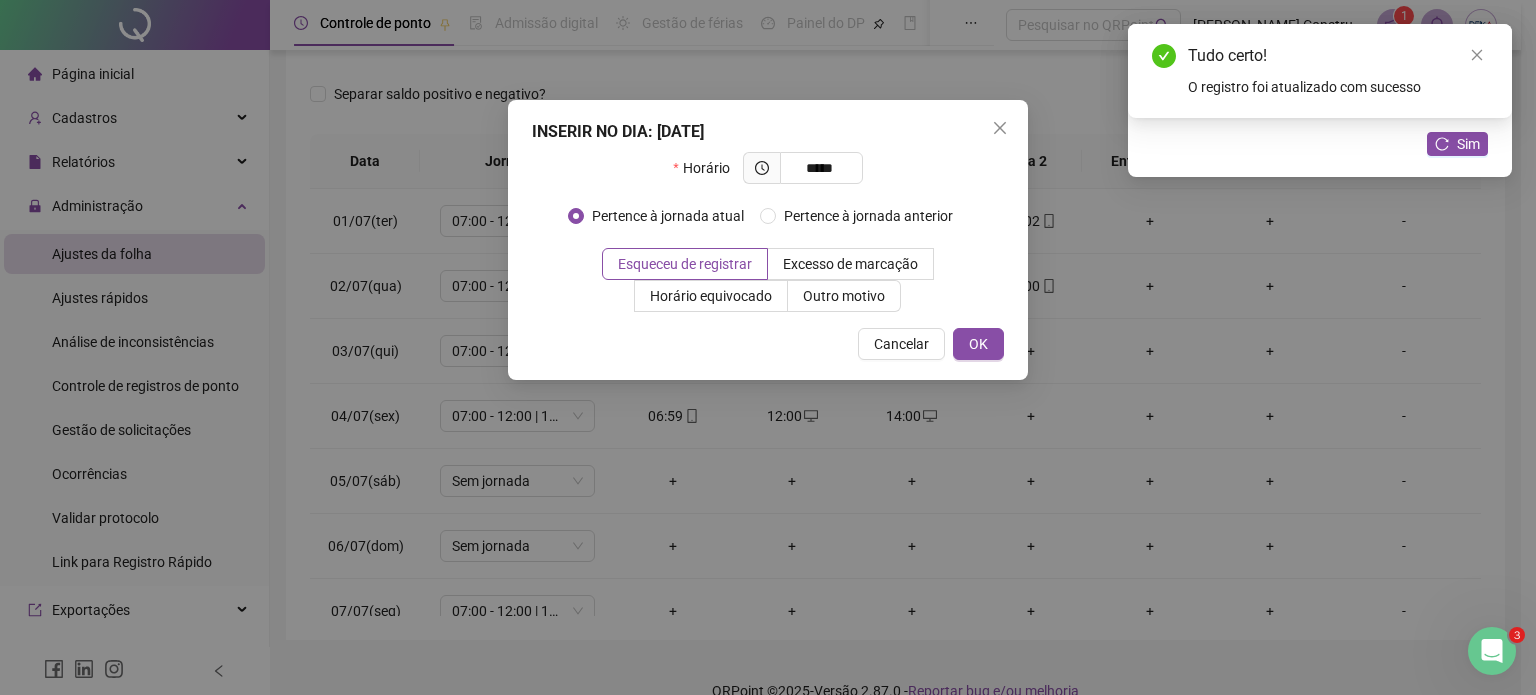 type on "*****" 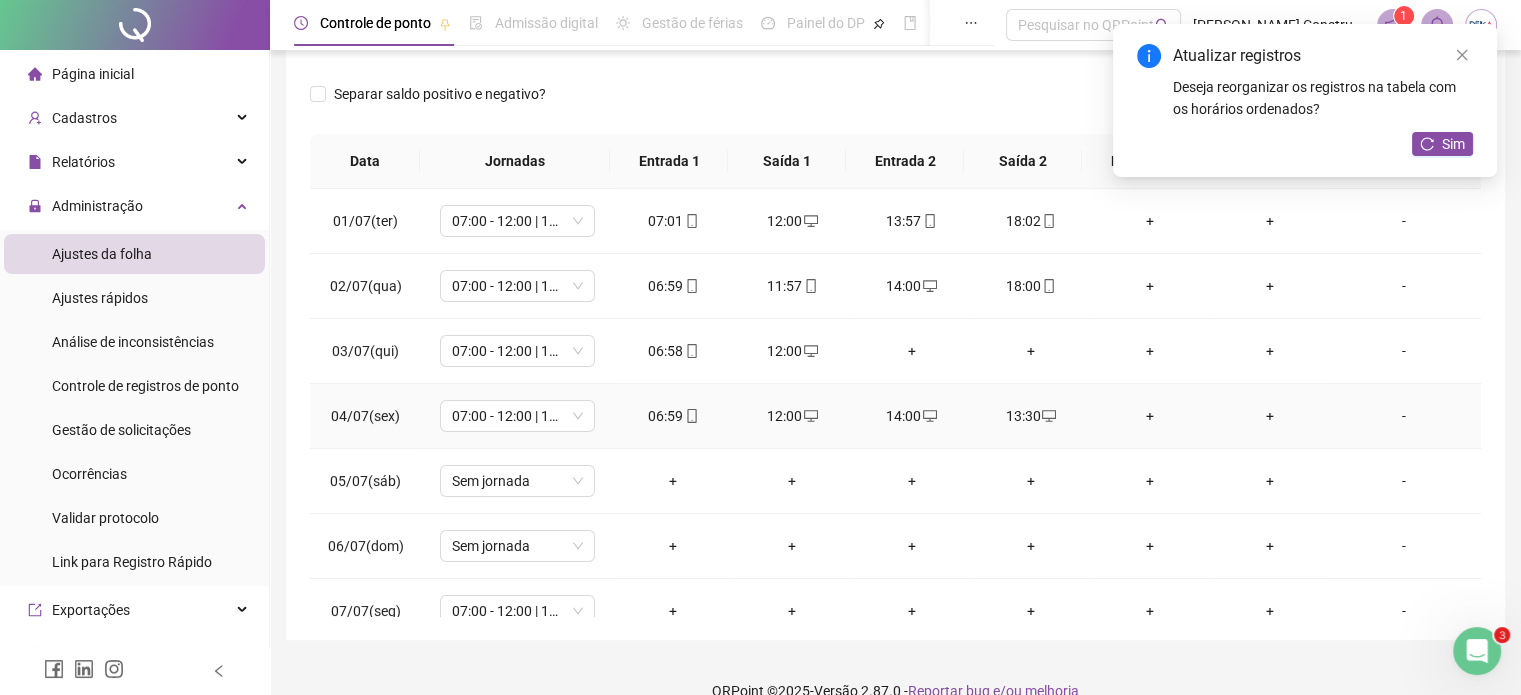 click on "+" at bounding box center (1150, 416) 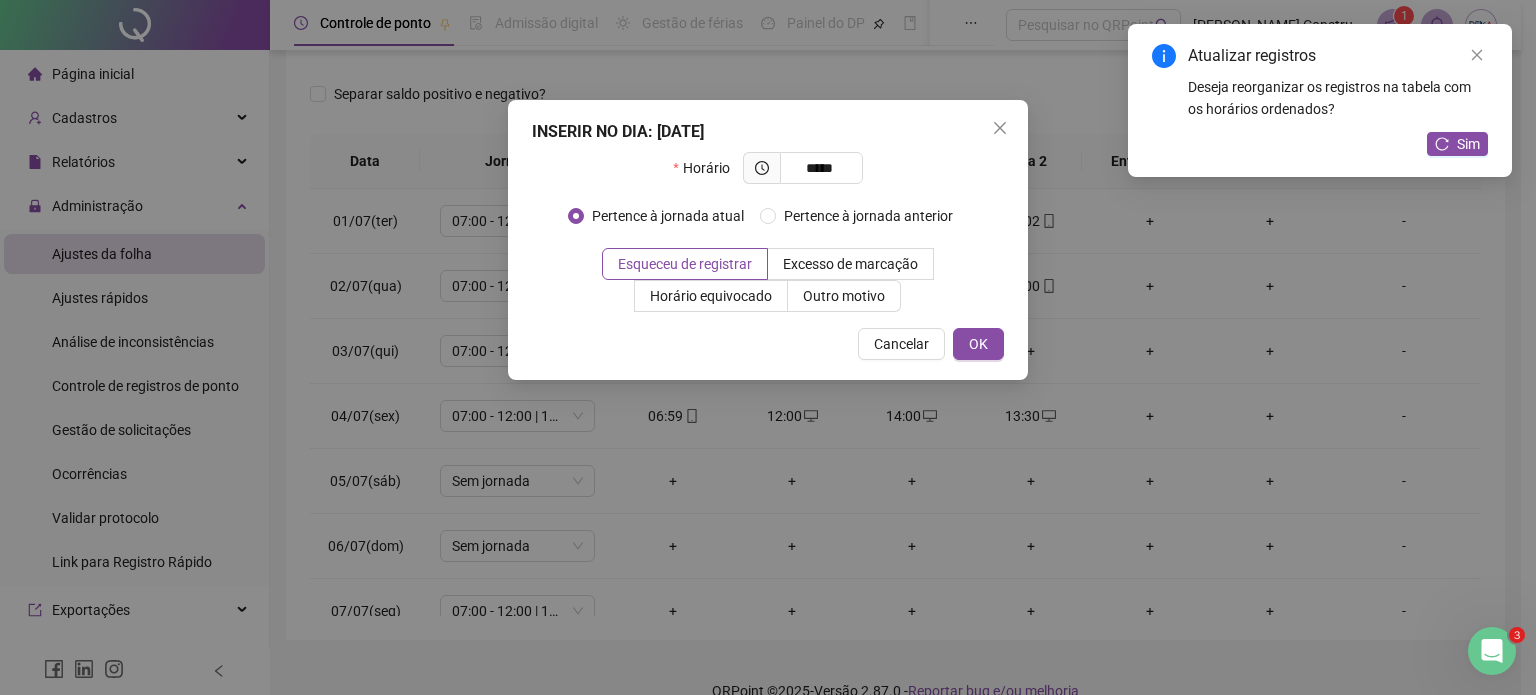 type on "*****" 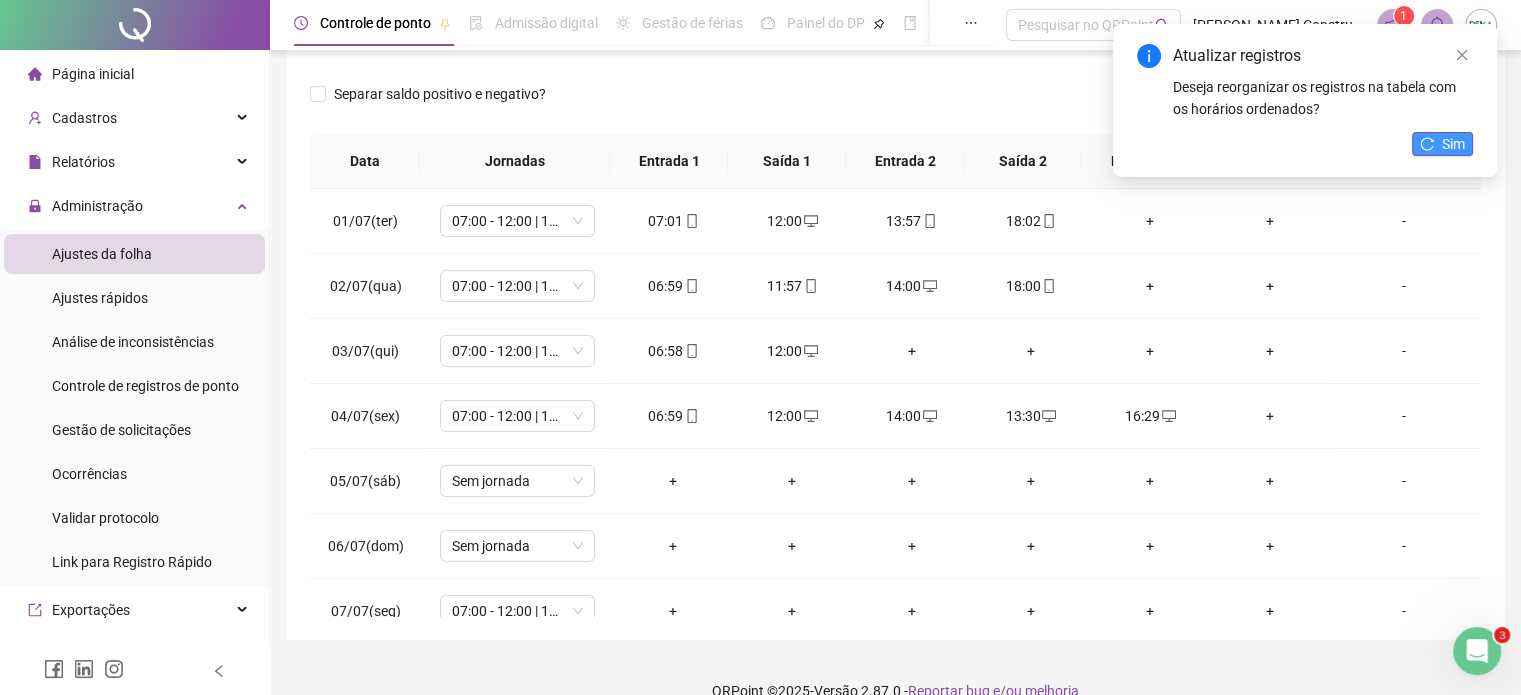 click on "Sim" at bounding box center [1453, 144] 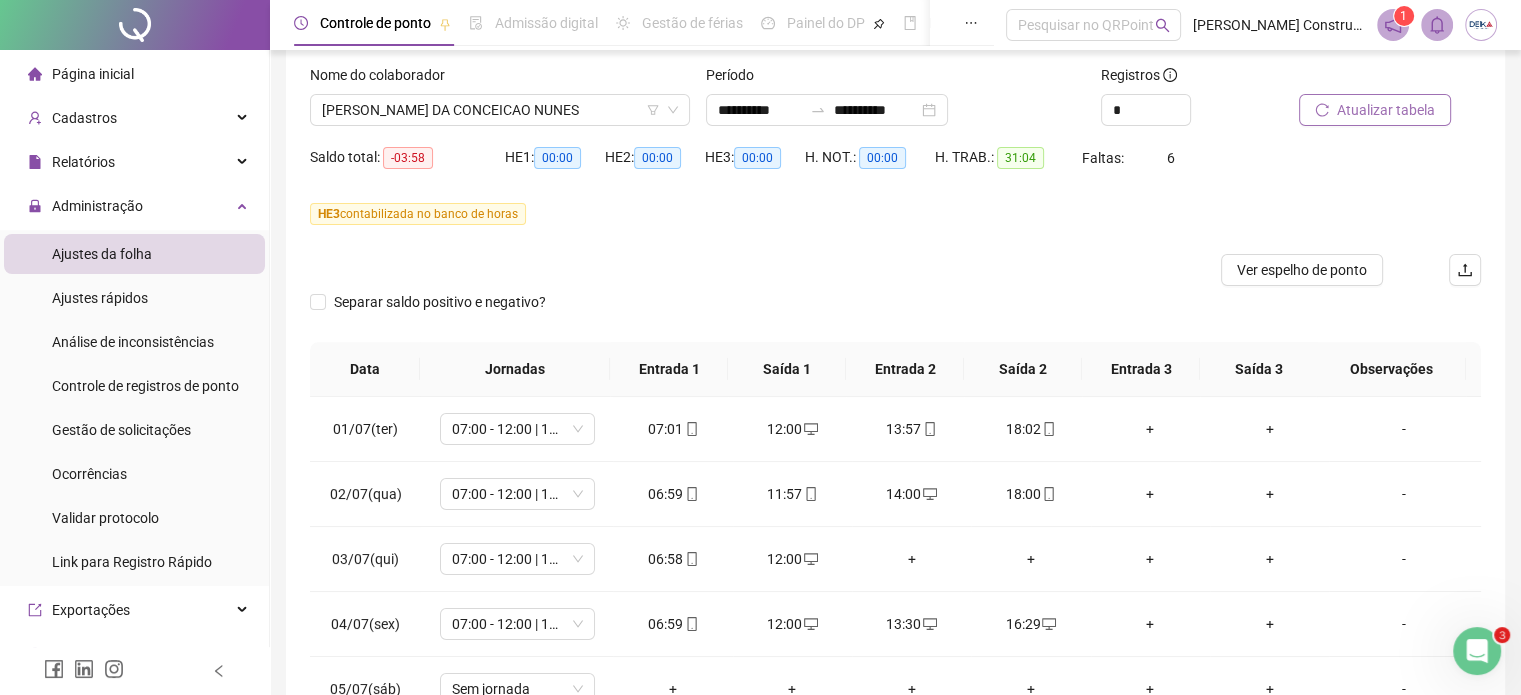 scroll, scrollTop: 103, scrollLeft: 0, axis: vertical 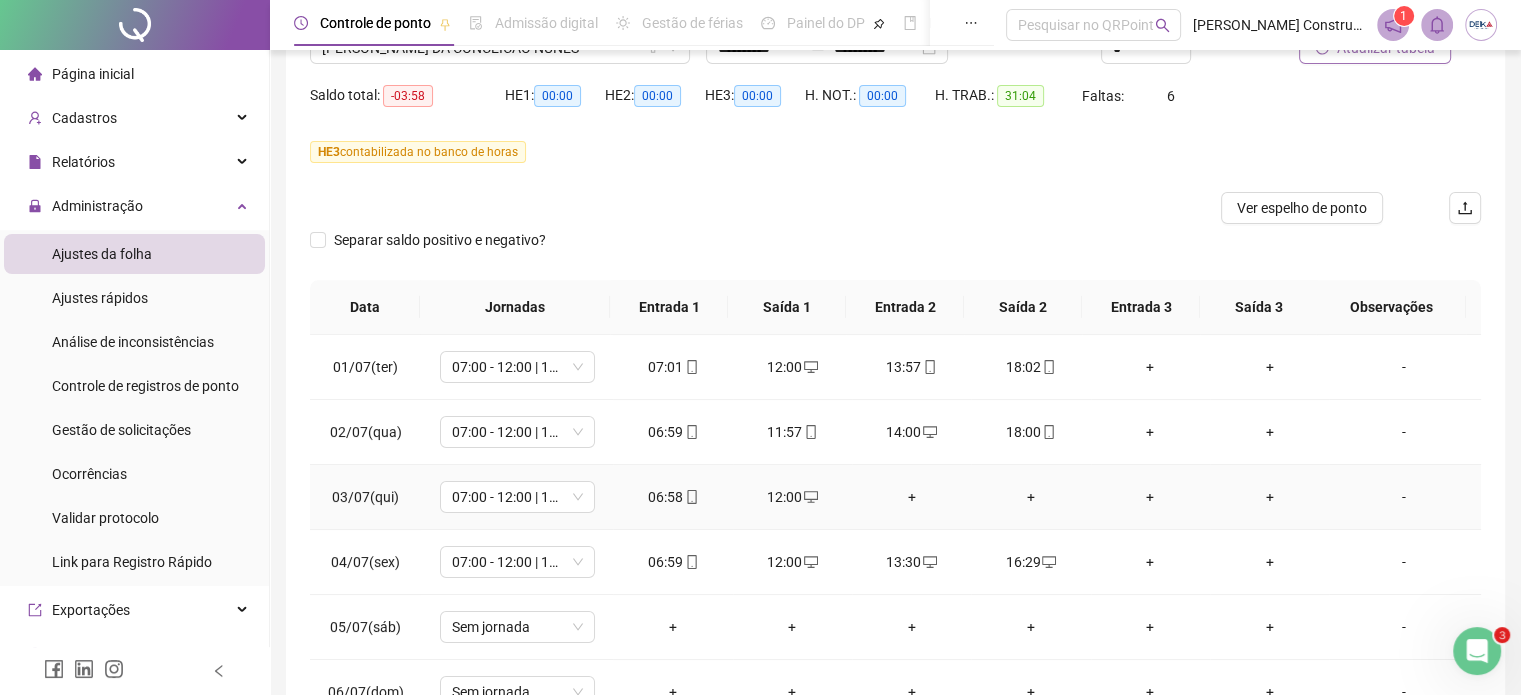 click on "12:00" at bounding box center [792, 497] 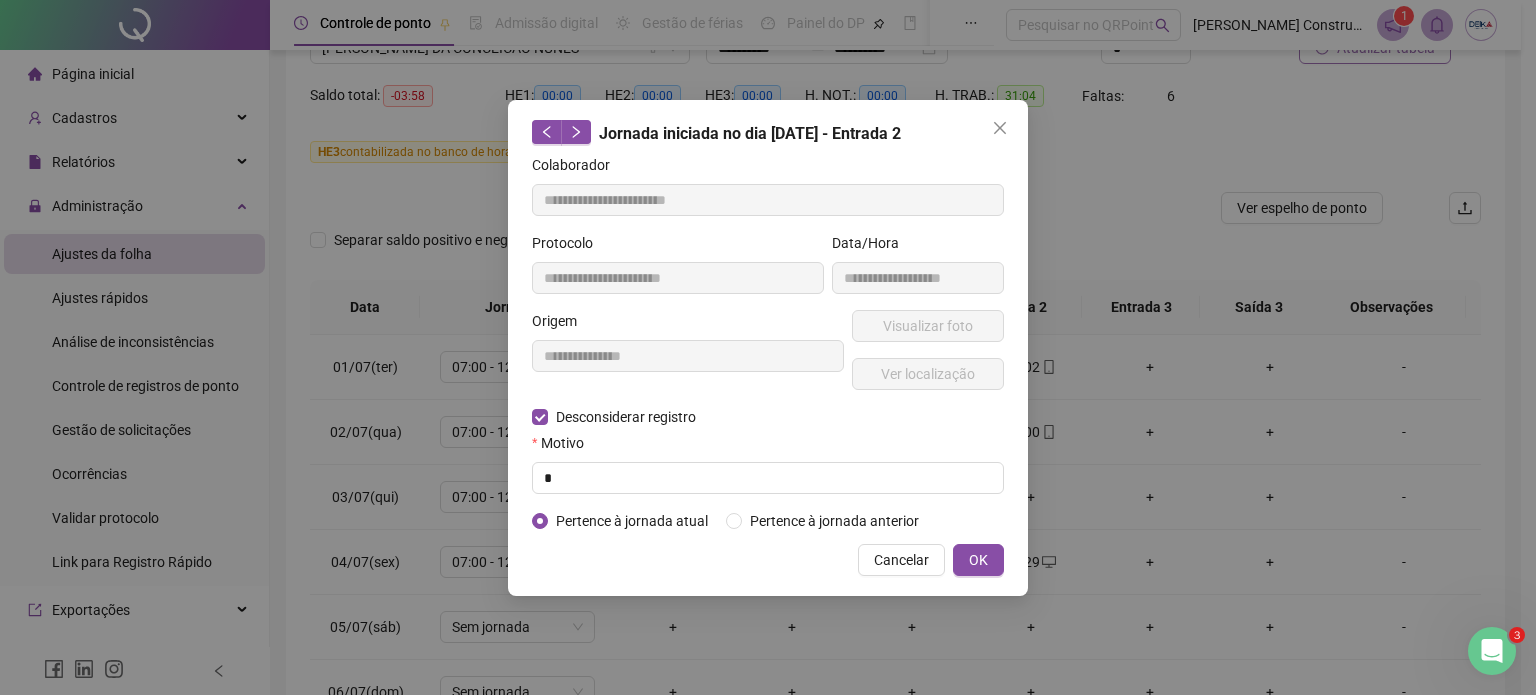 type on "**********" 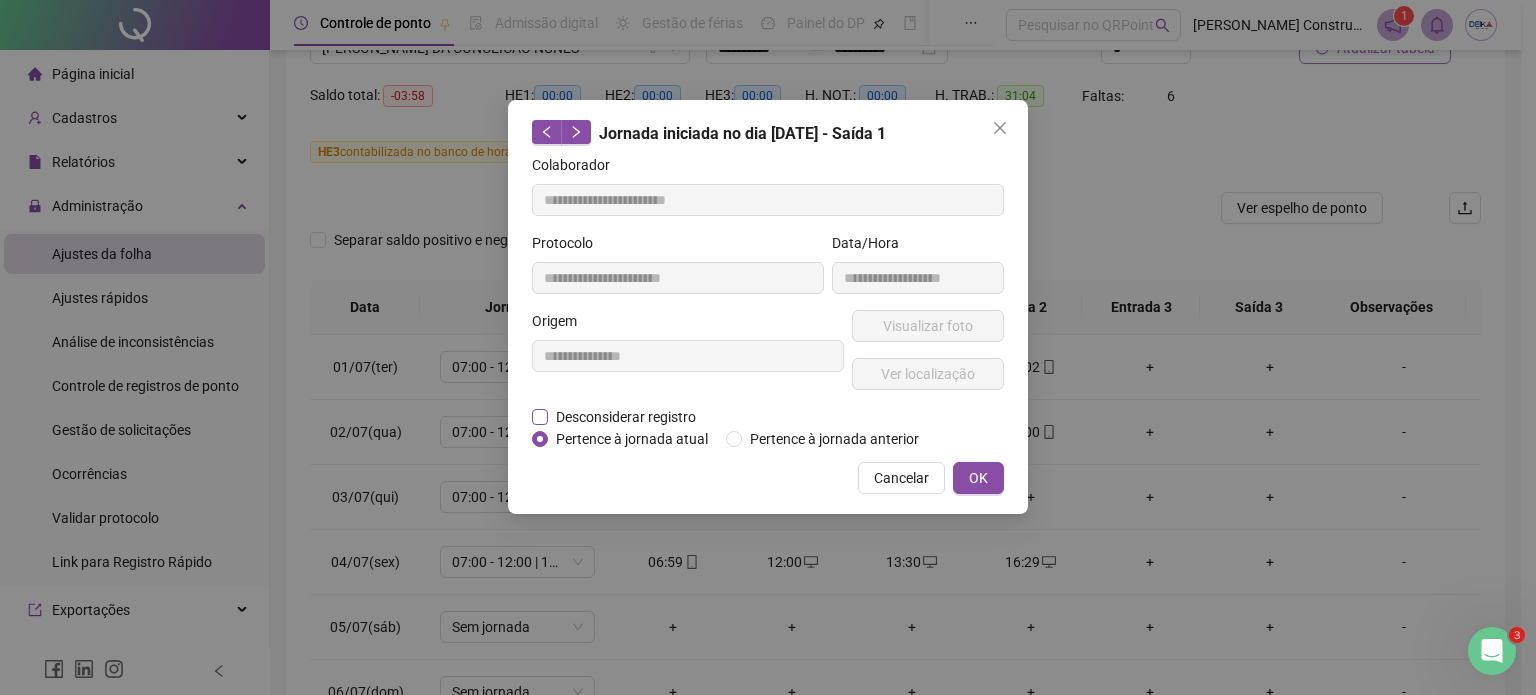 click on "Desconsiderar registro" at bounding box center (626, 417) 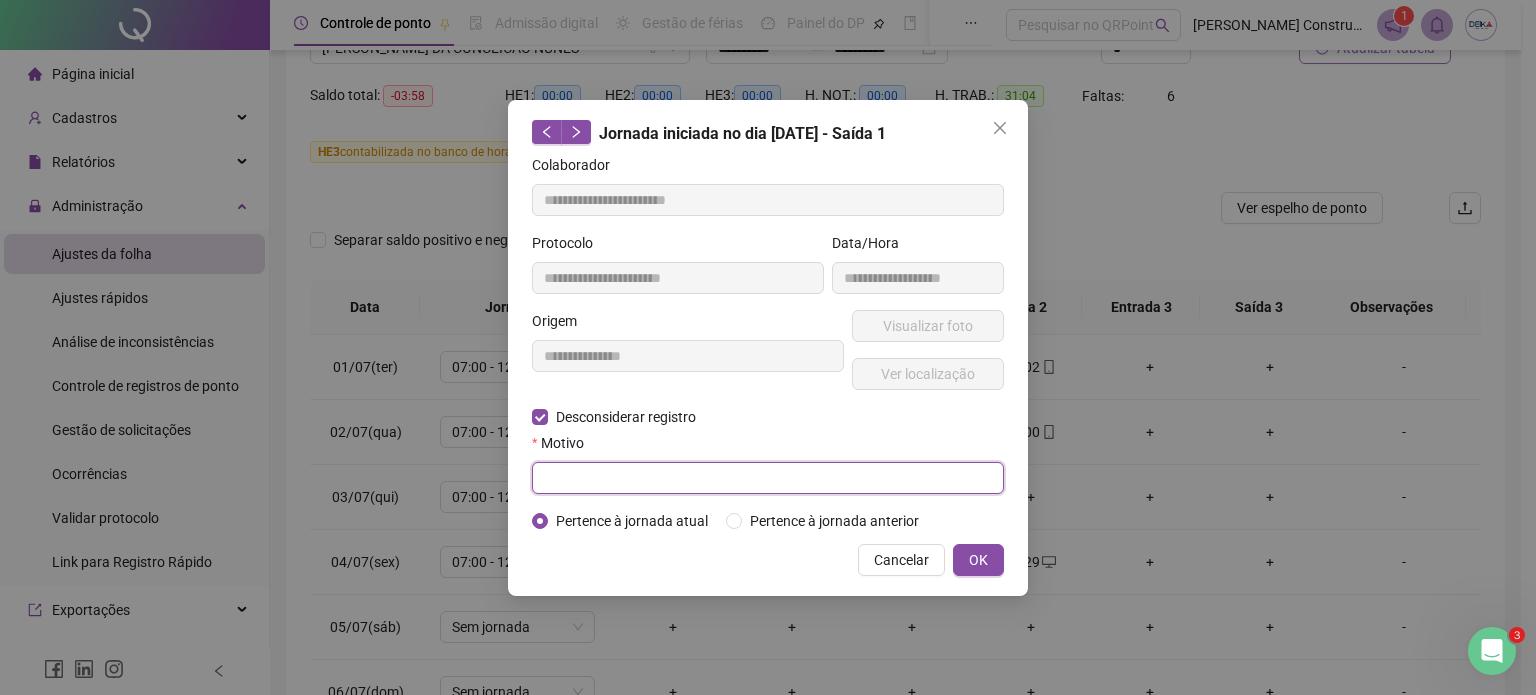 click at bounding box center [768, 478] 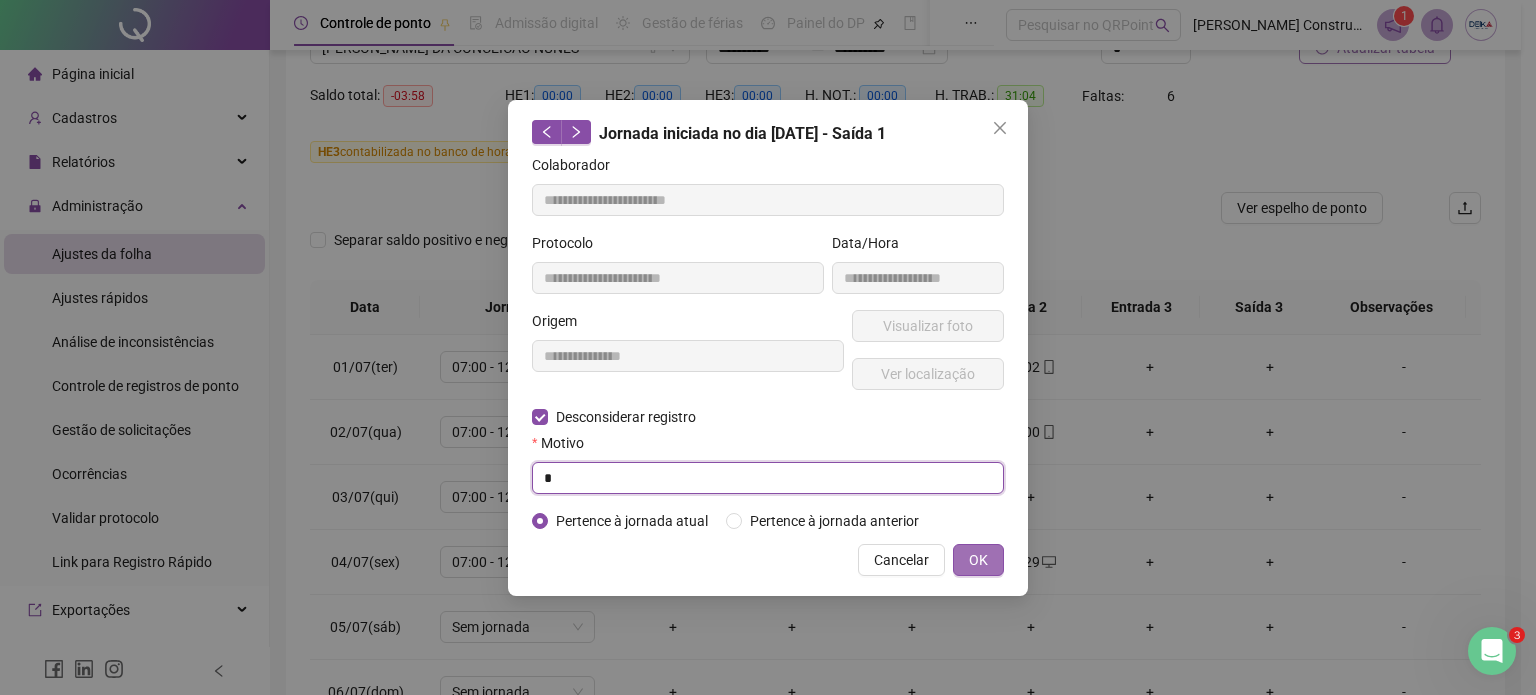 type on "*" 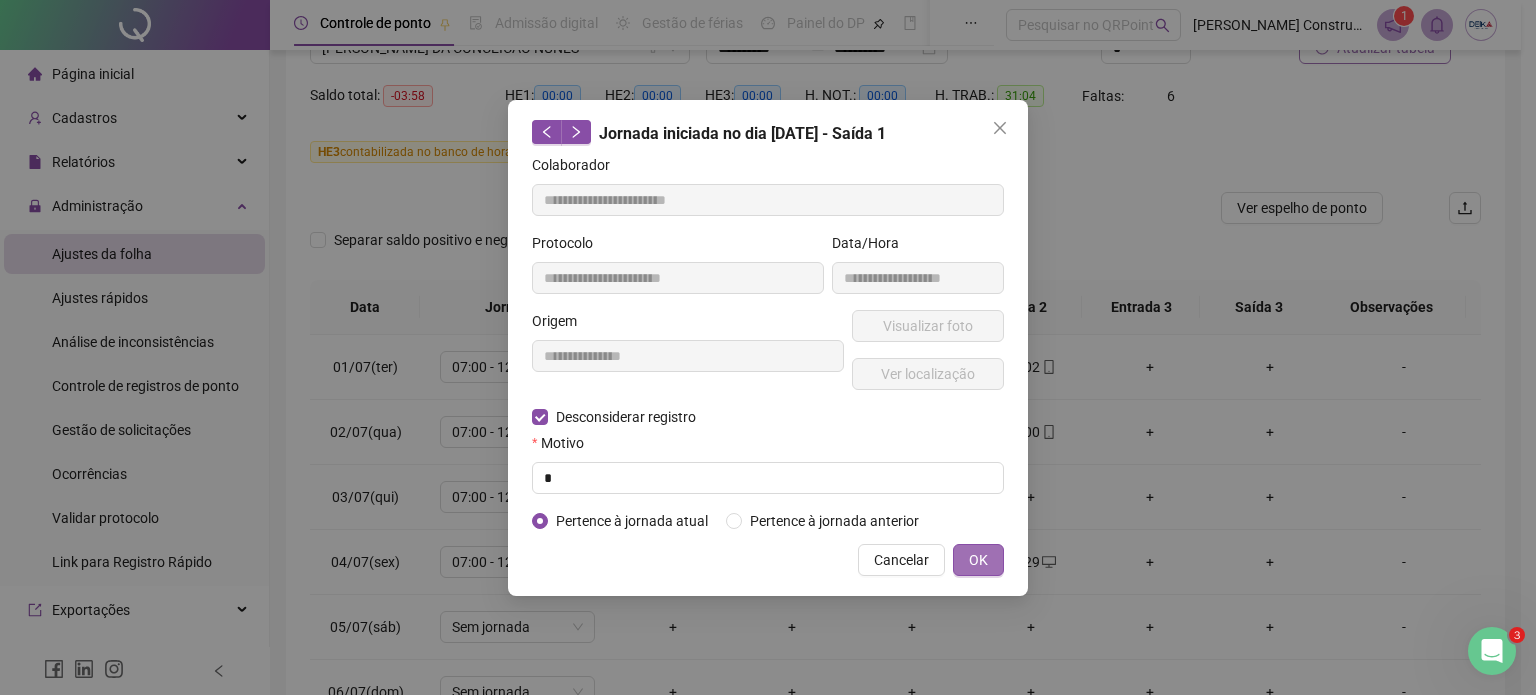 click on "OK" at bounding box center [978, 560] 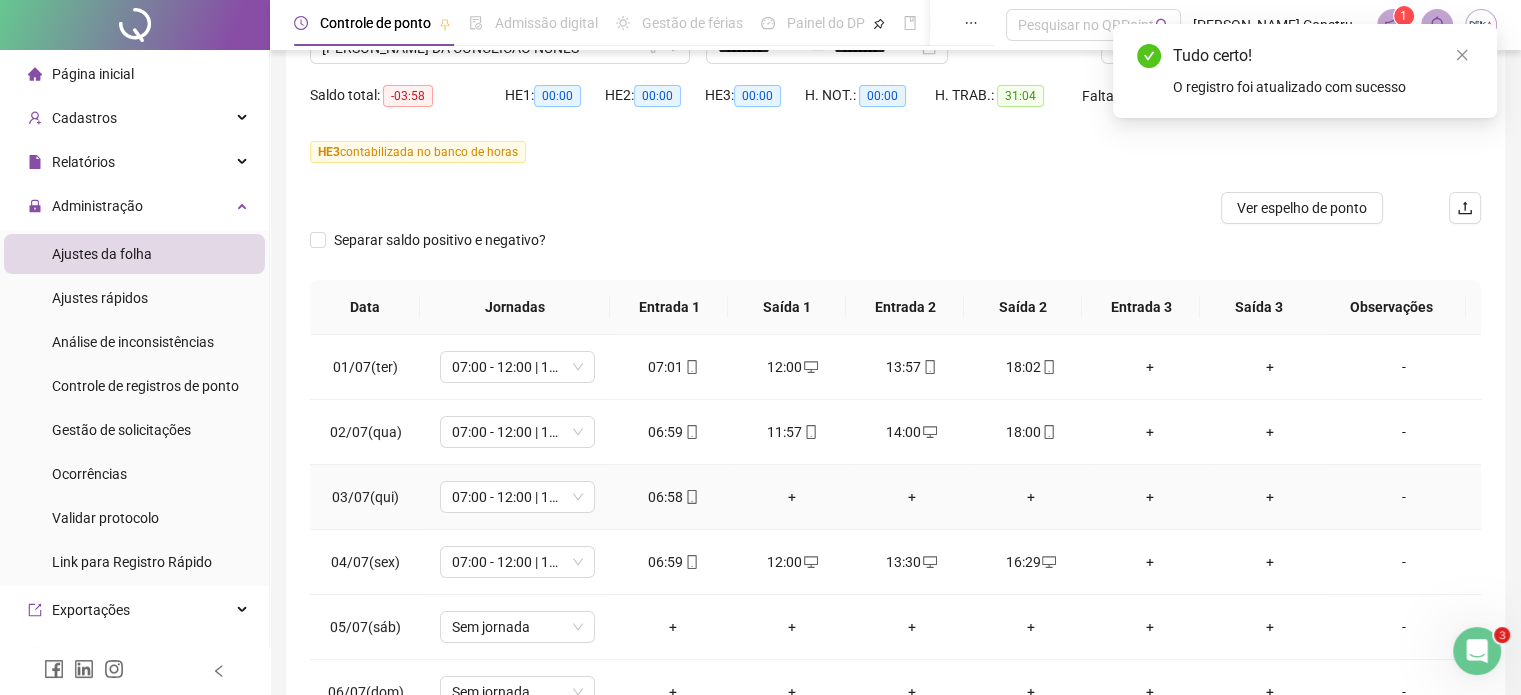 click on "+" at bounding box center [792, 497] 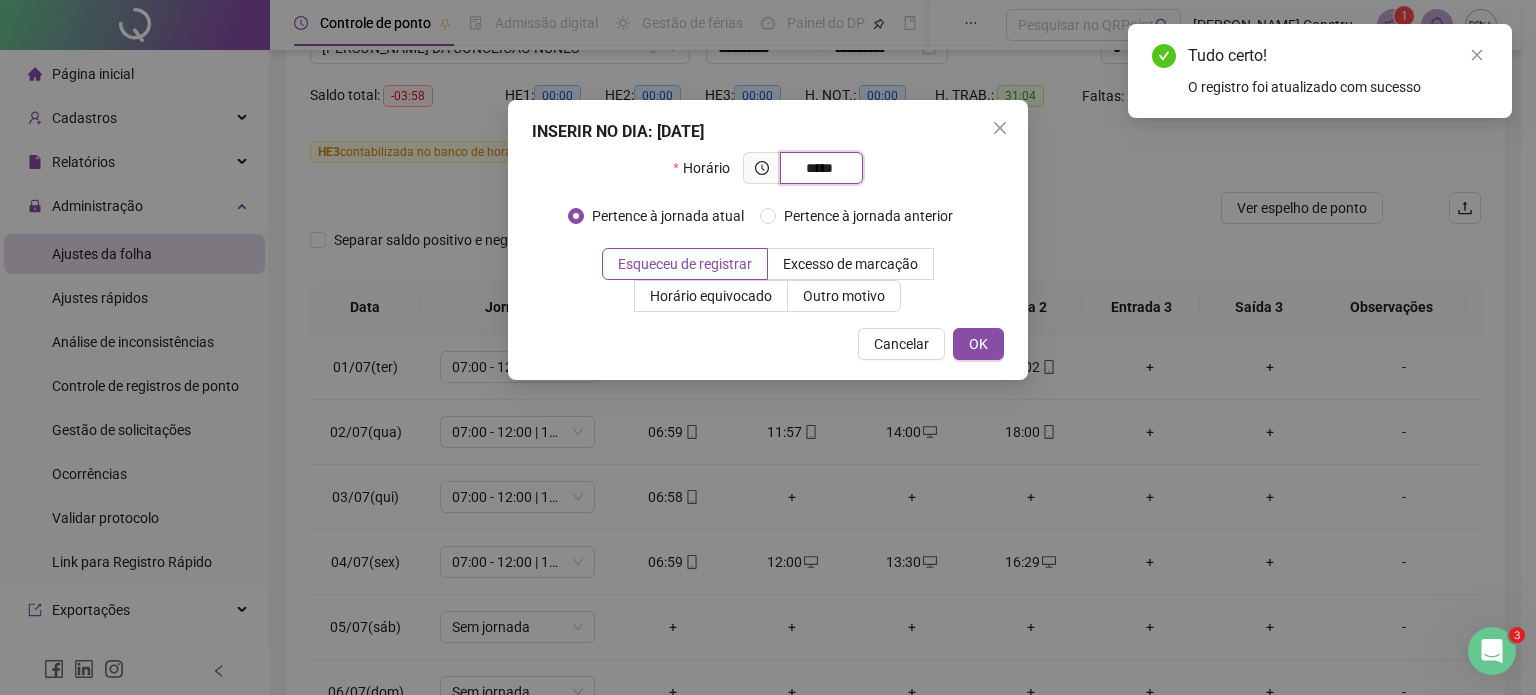 type on "*****" 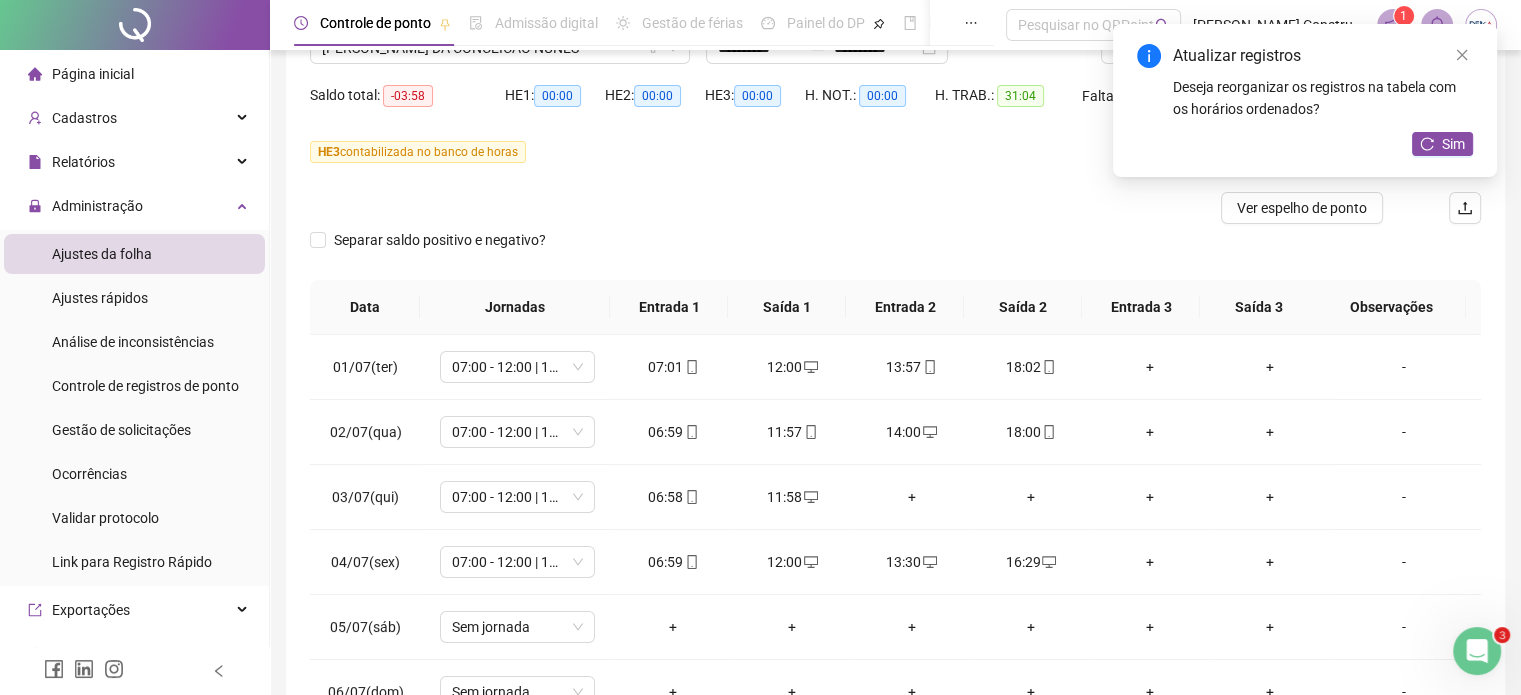 click on "Atualizar registros Deseja reorganizar os registros na tabela com os horários ordenados? Sim" at bounding box center (1305, 100) 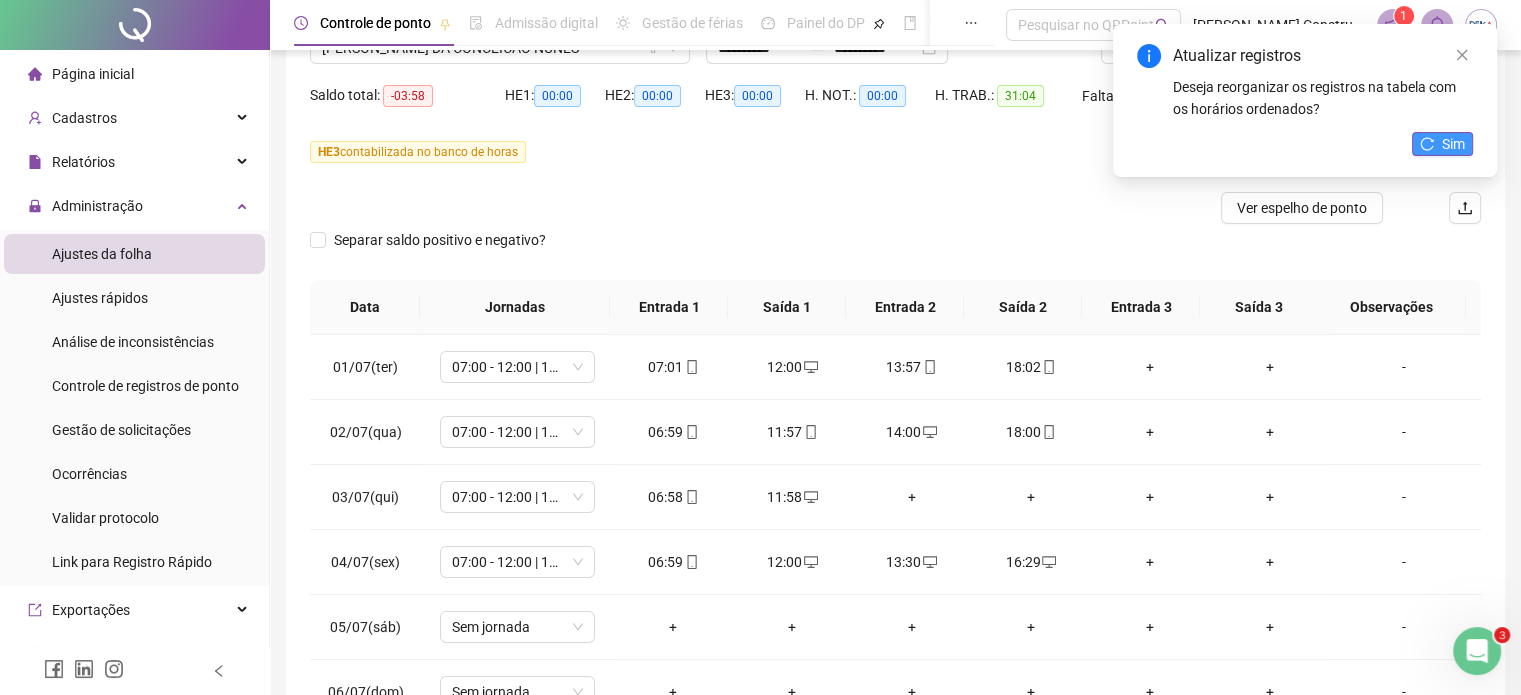 click on "Sim" at bounding box center [1453, 144] 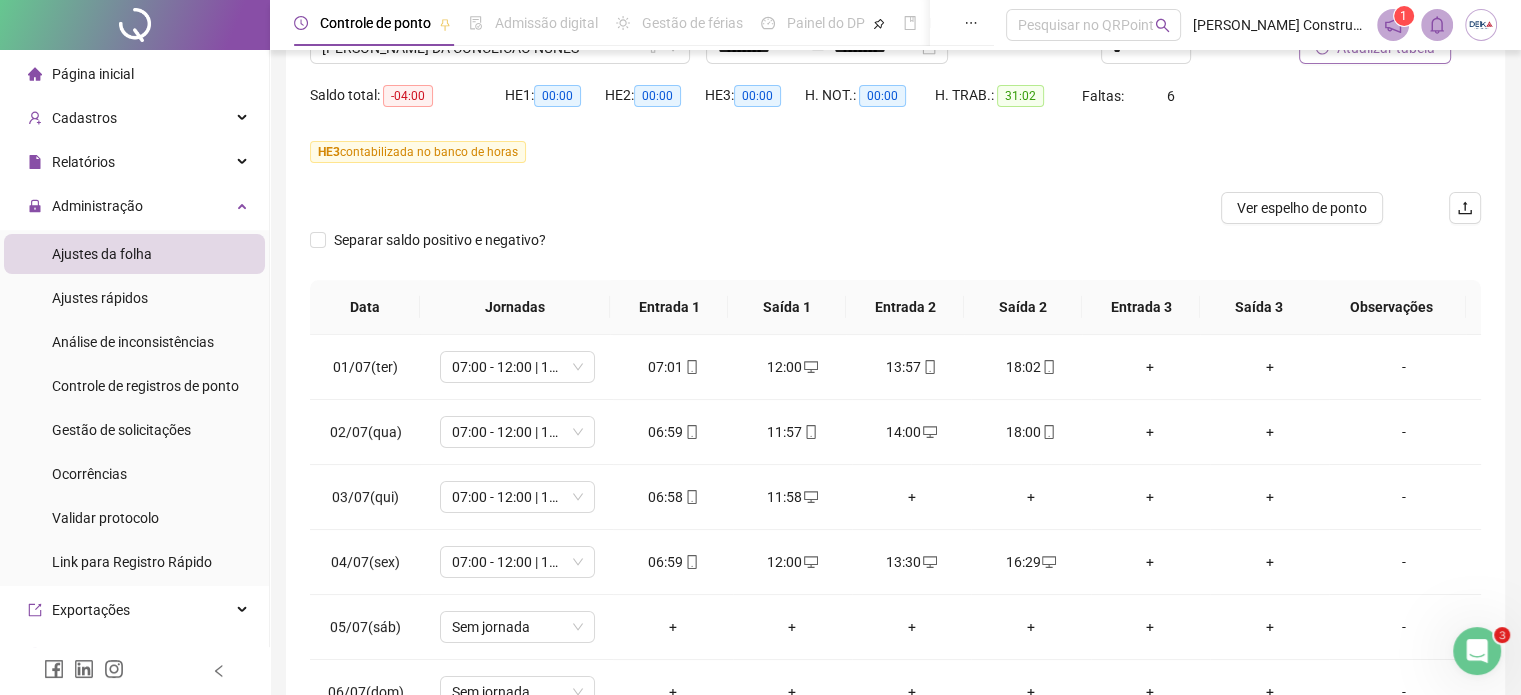 drag, startPoint x: 1519, startPoint y: 429, endPoint x: 1535, endPoint y: 367, distance: 64.03124 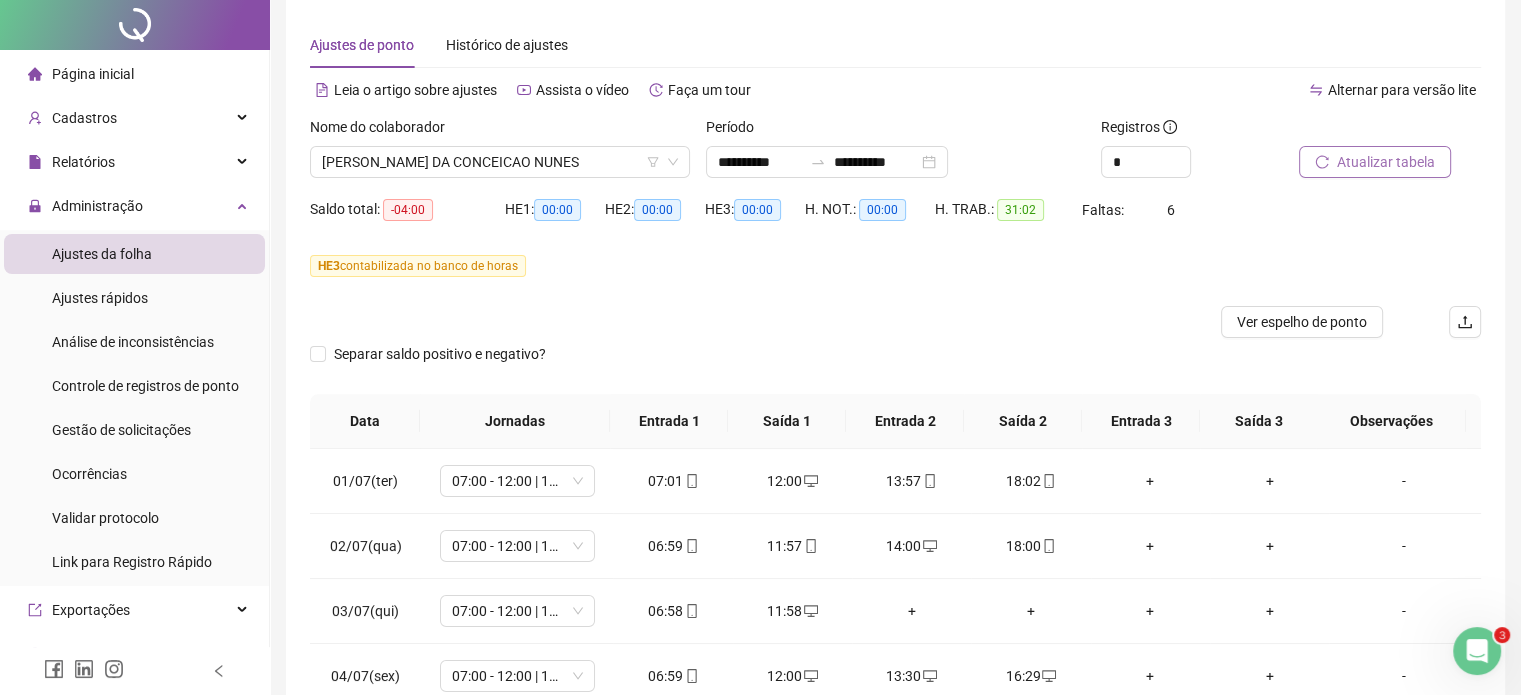 scroll, scrollTop: 0, scrollLeft: 0, axis: both 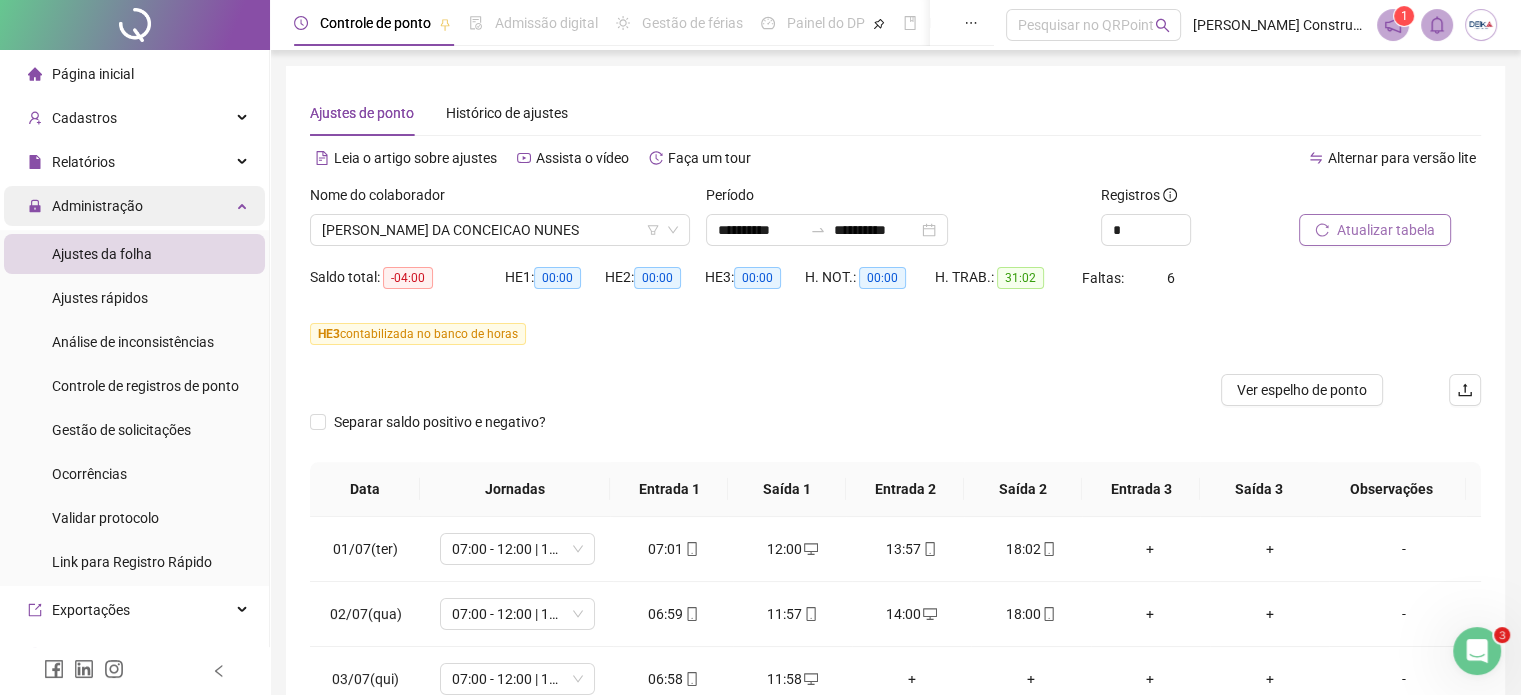 click on "Administração" at bounding box center (97, 206) 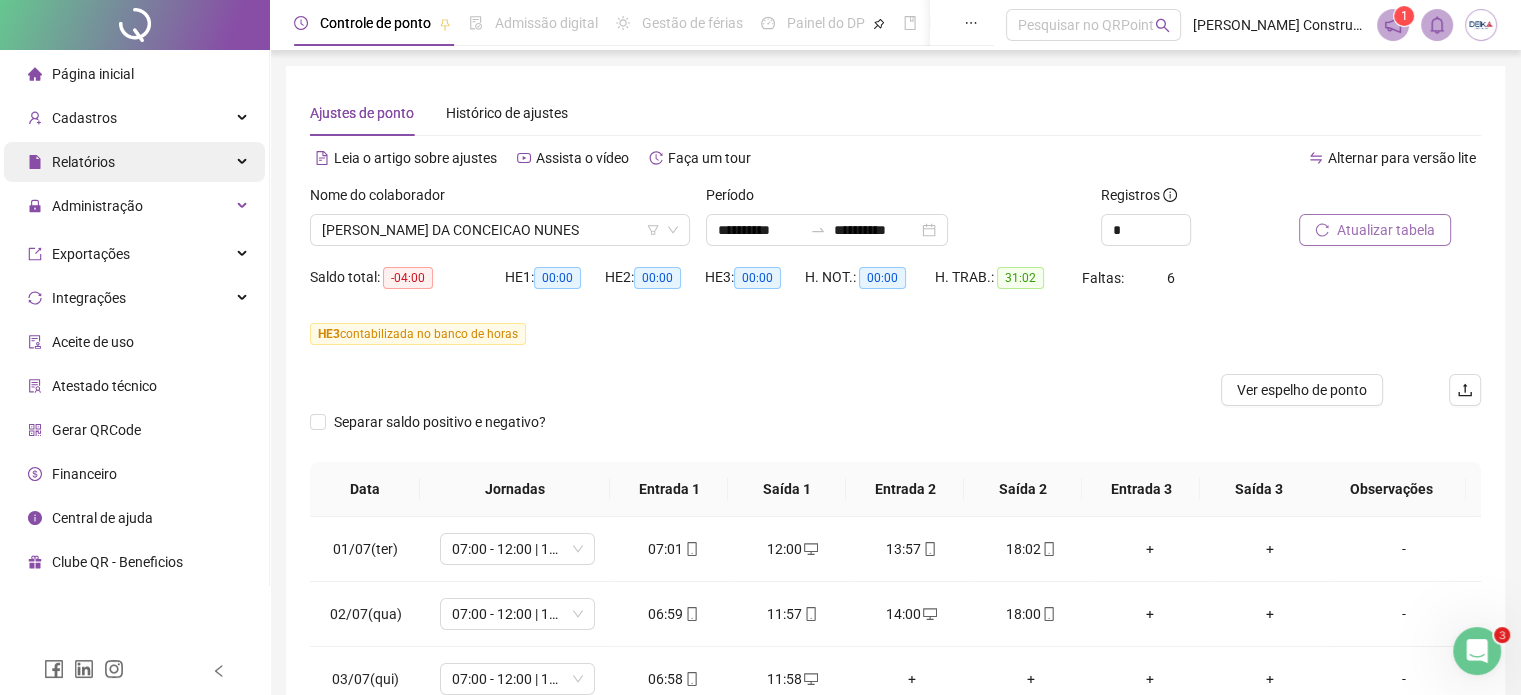 click on "Relatórios" at bounding box center (134, 162) 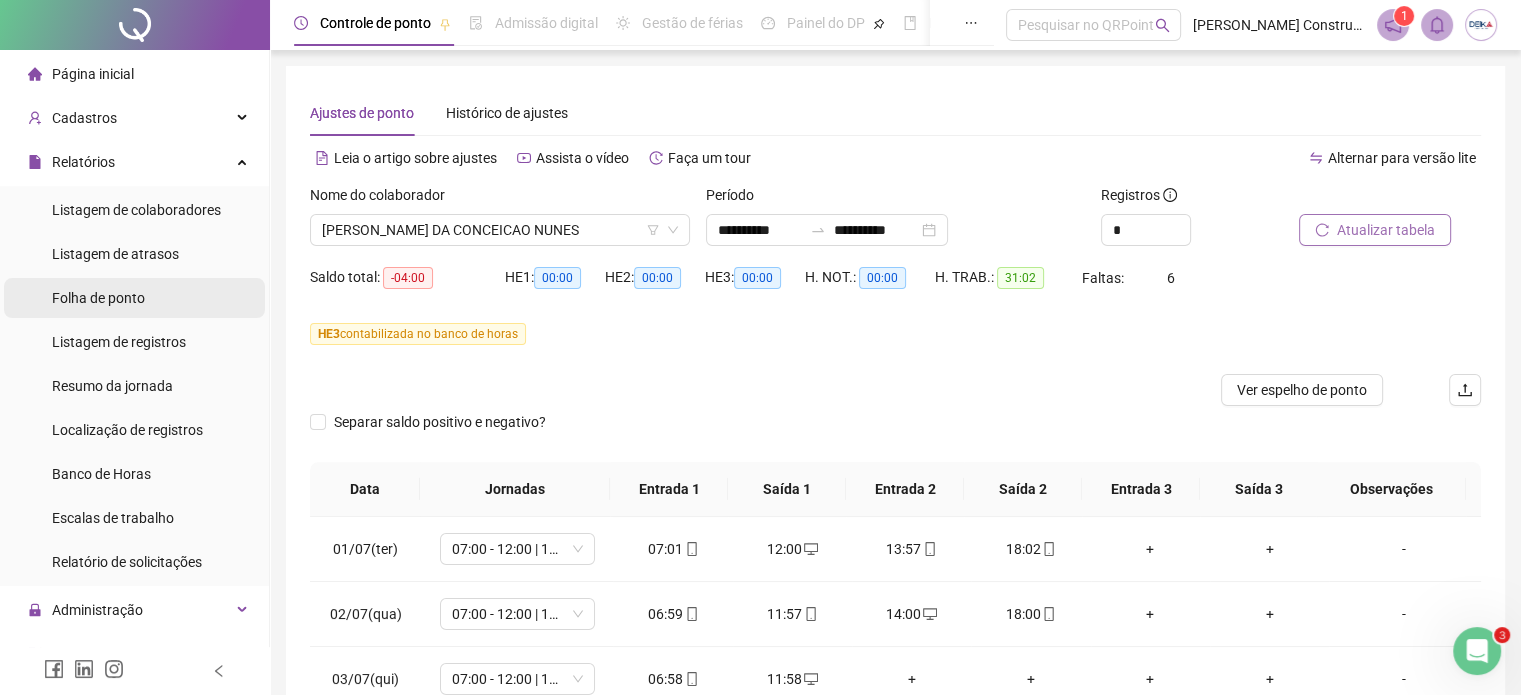 click on "Folha de ponto" at bounding box center [98, 298] 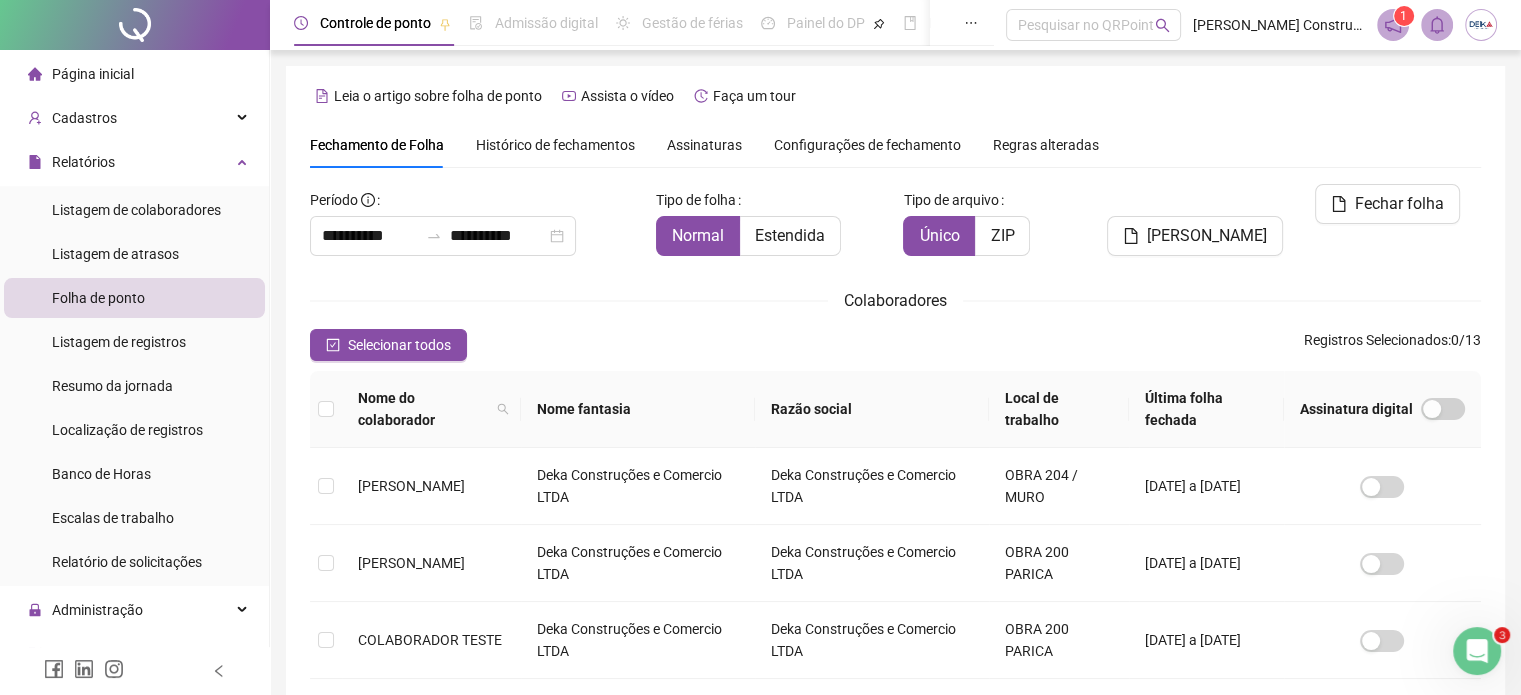 scroll, scrollTop: 61, scrollLeft: 0, axis: vertical 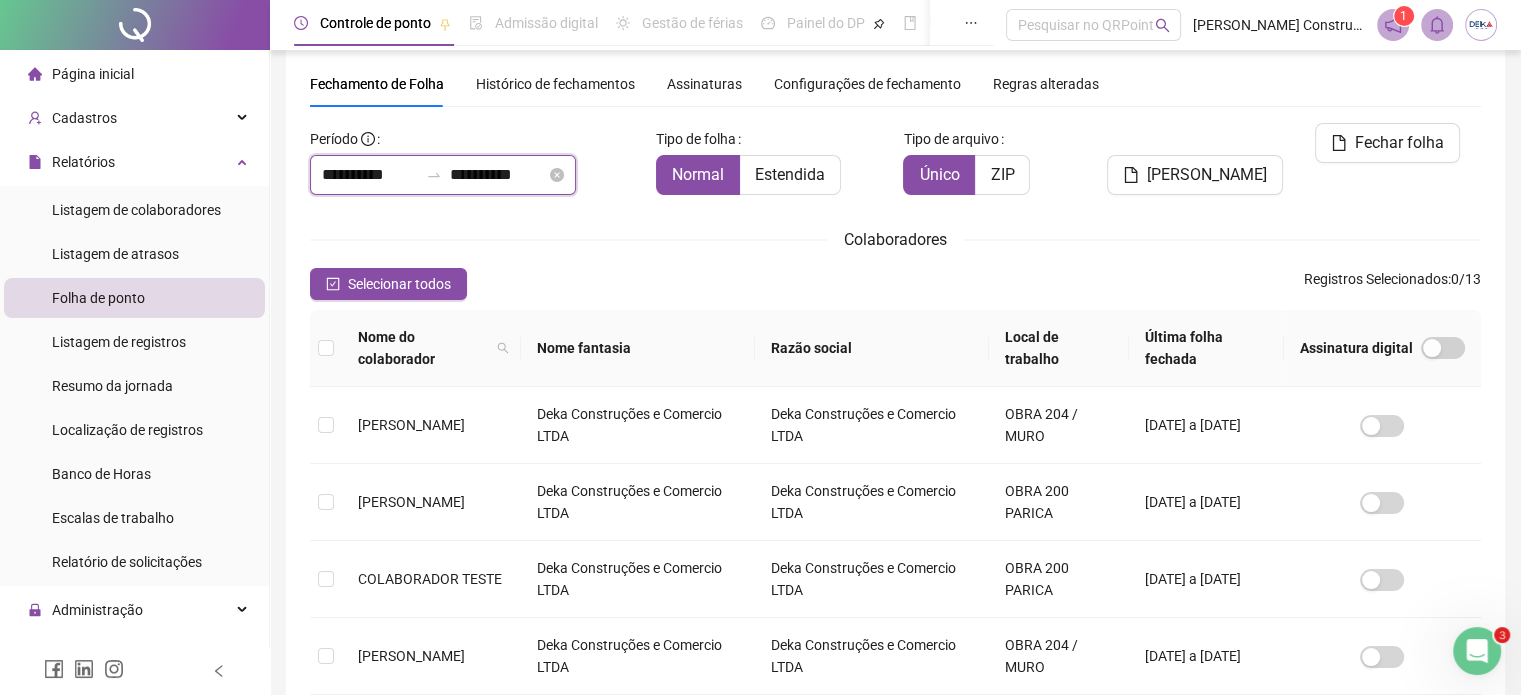 click on "**********" at bounding box center [370, 175] 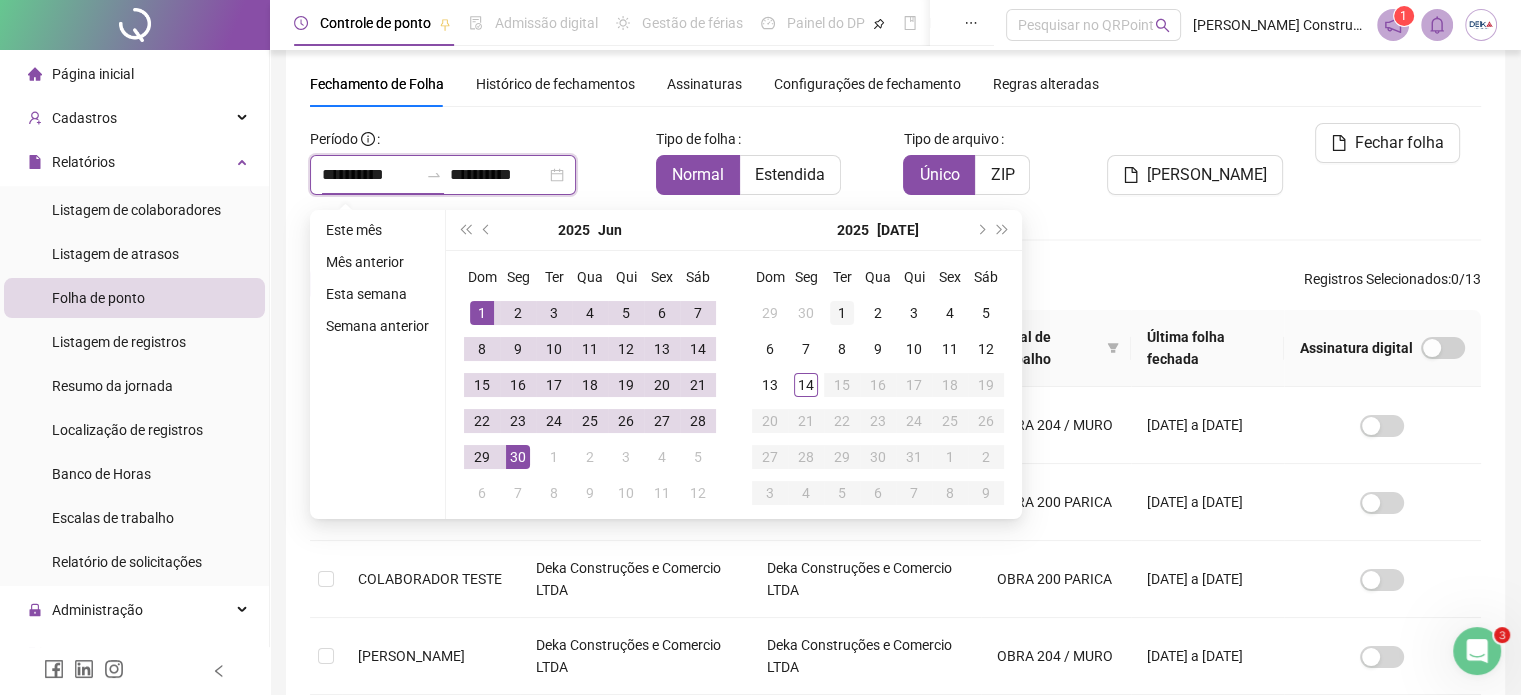 type on "**********" 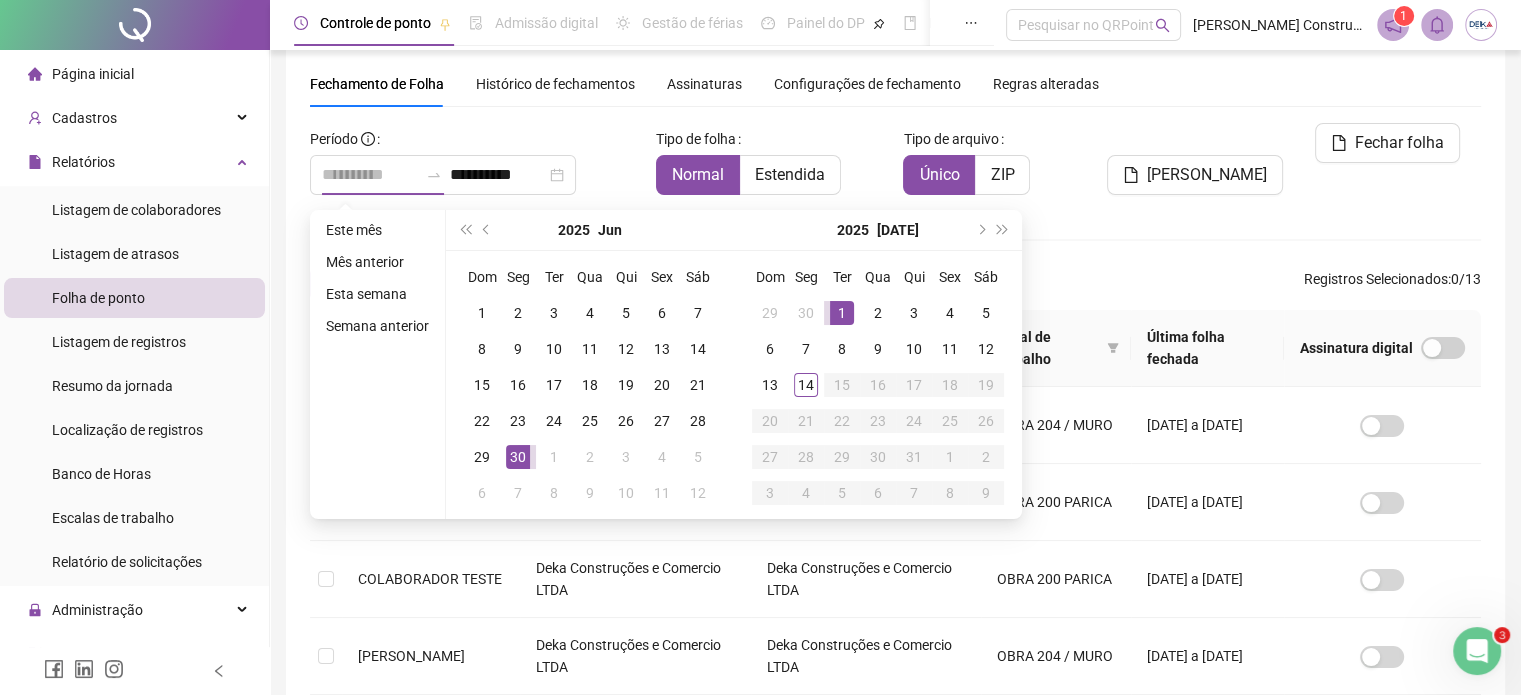 click on "1" at bounding box center (842, 313) 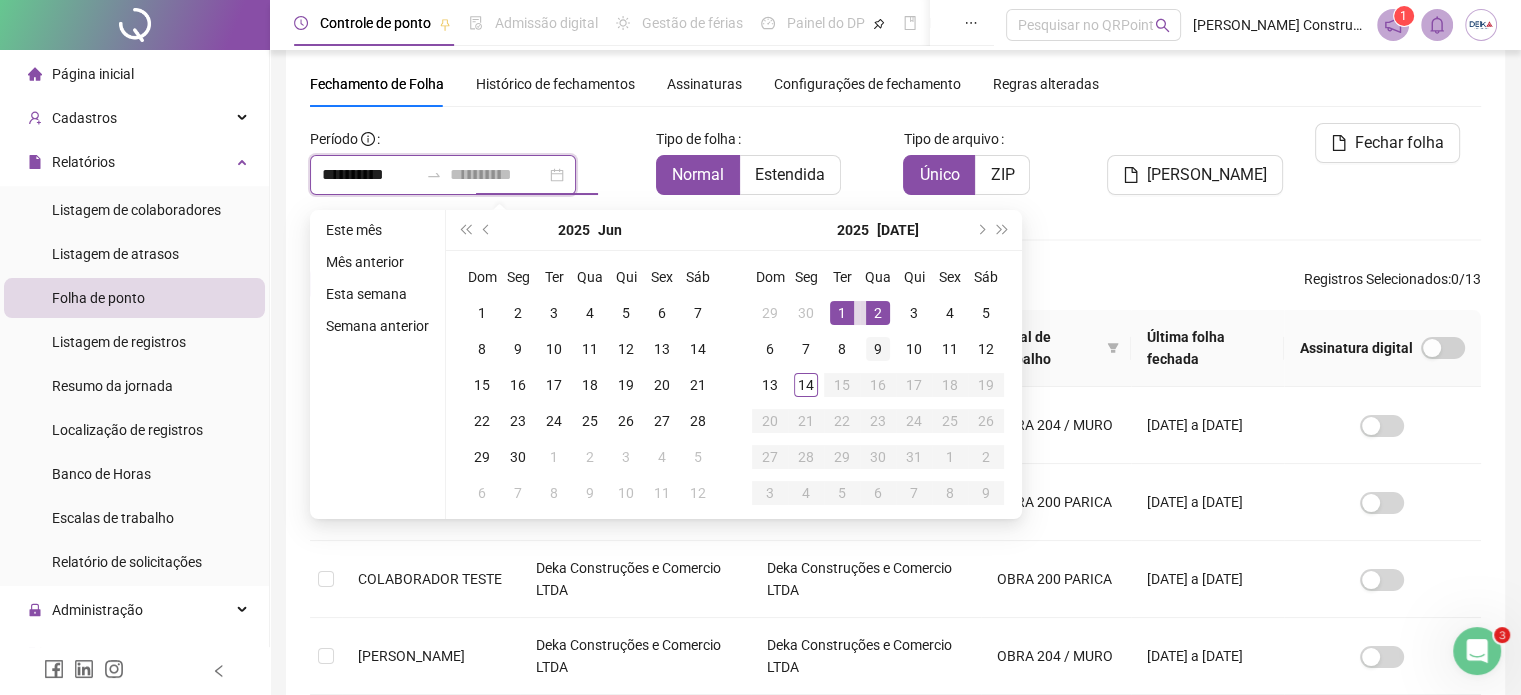 type on "**********" 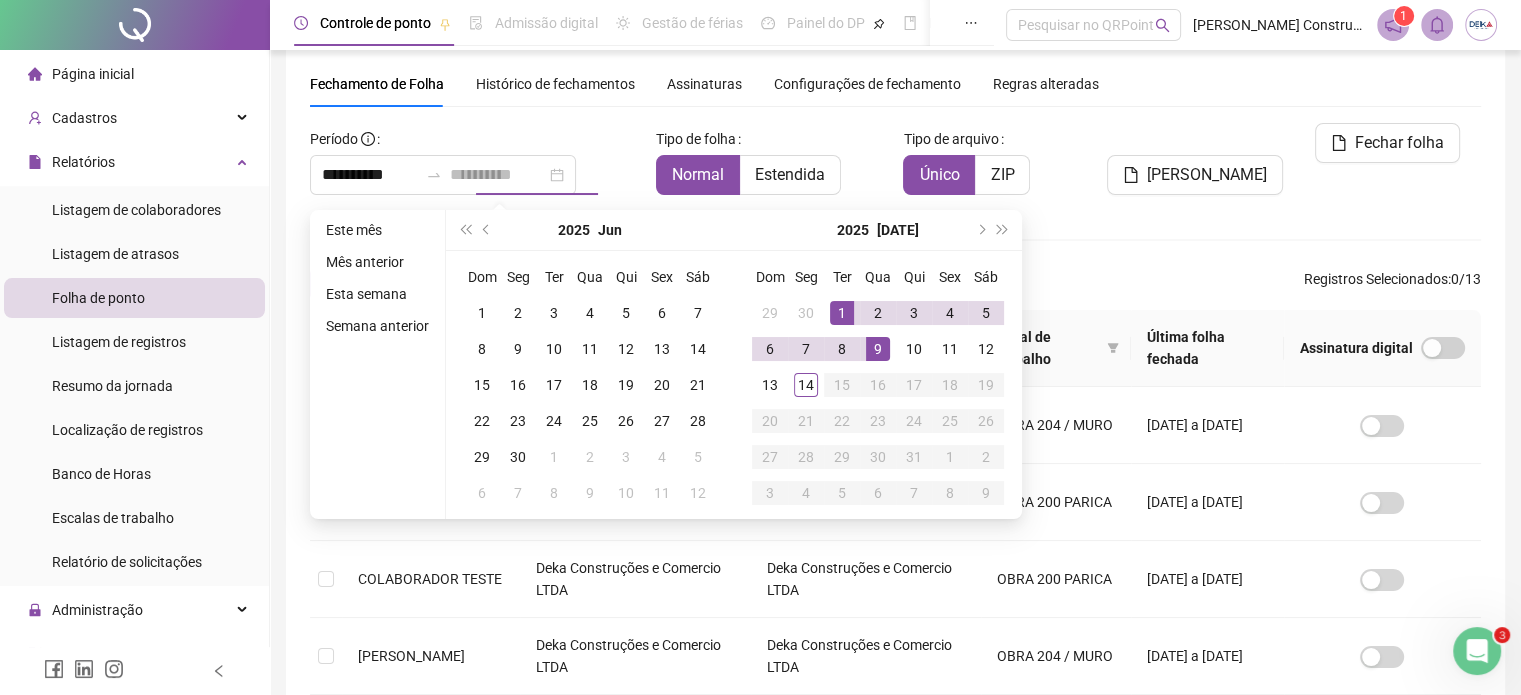 click on "9" at bounding box center [878, 349] 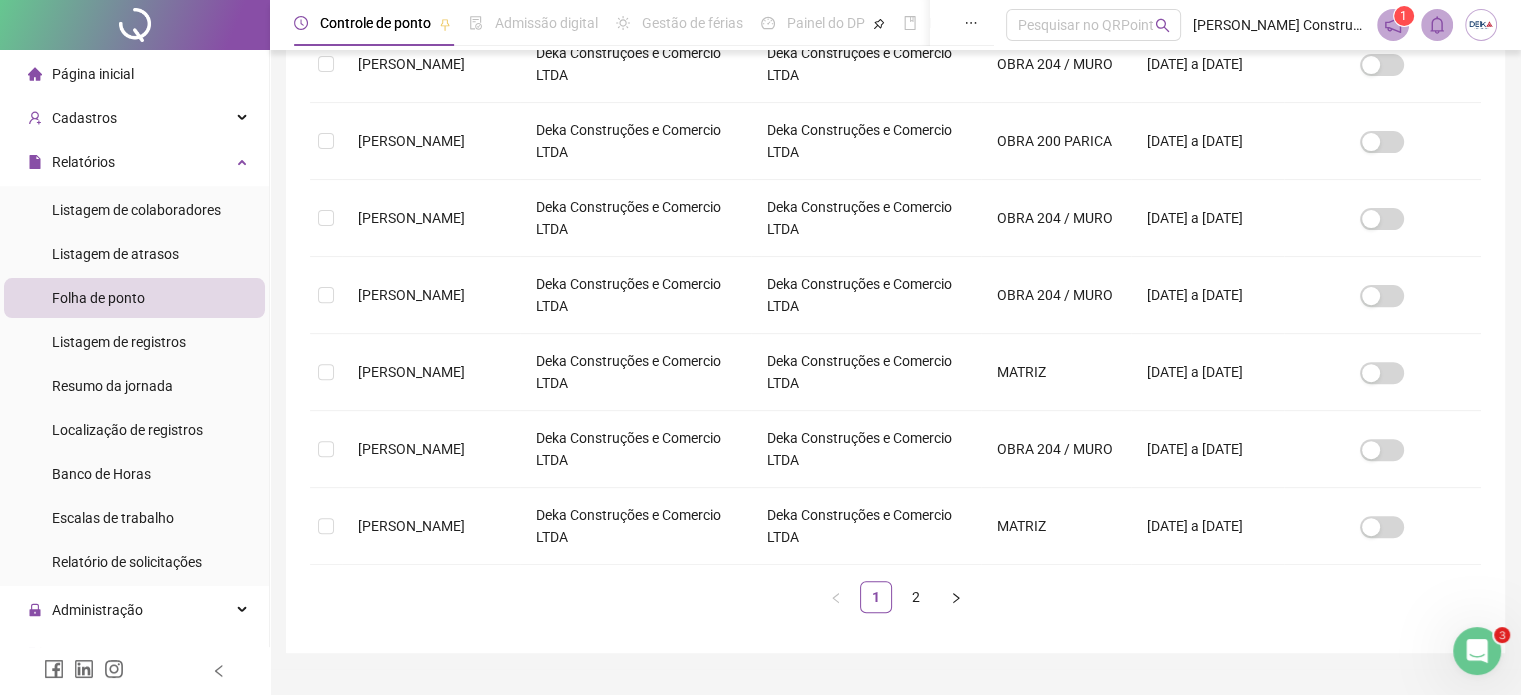 scroll, scrollTop: 694, scrollLeft: 0, axis: vertical 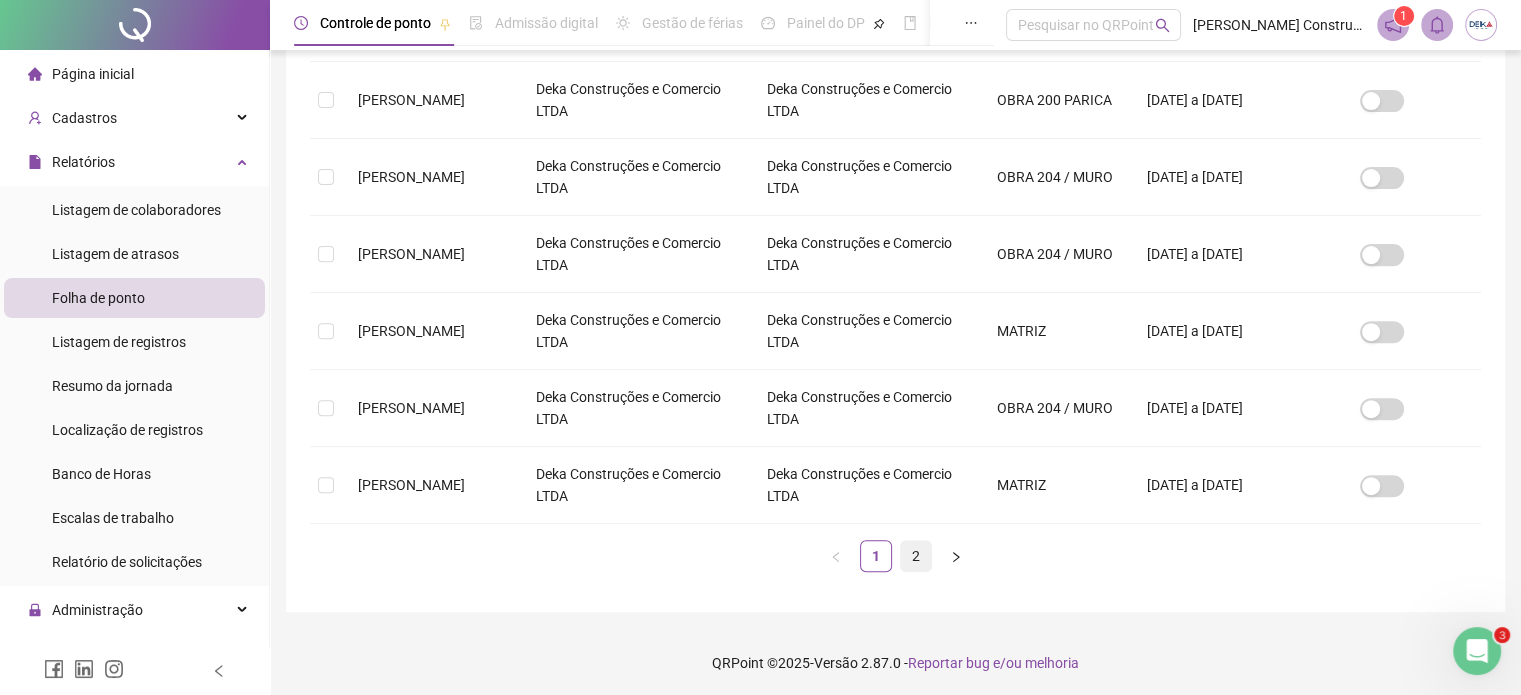 click on "2" at bounding box center (916, 556) 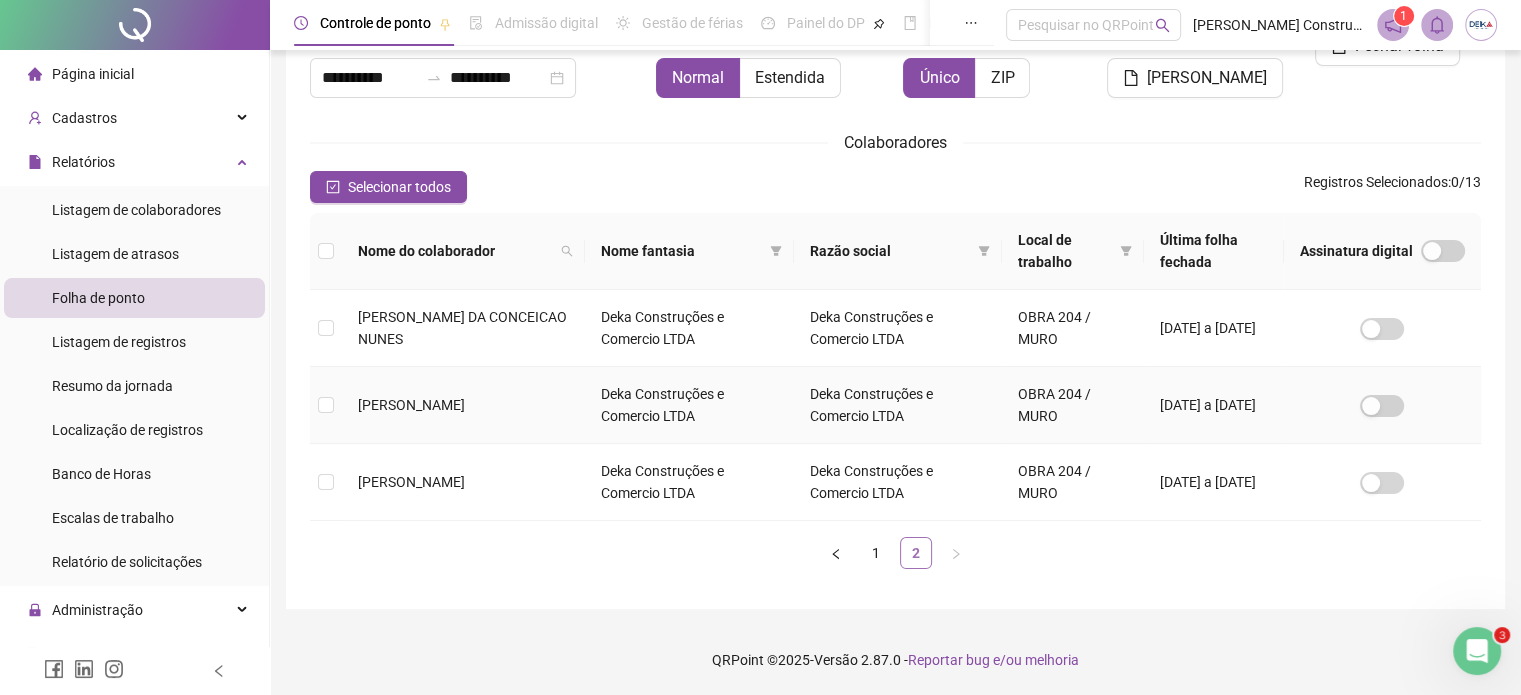 scroll, scrollTop: 61, scrollLeft: 0, axis: vertical 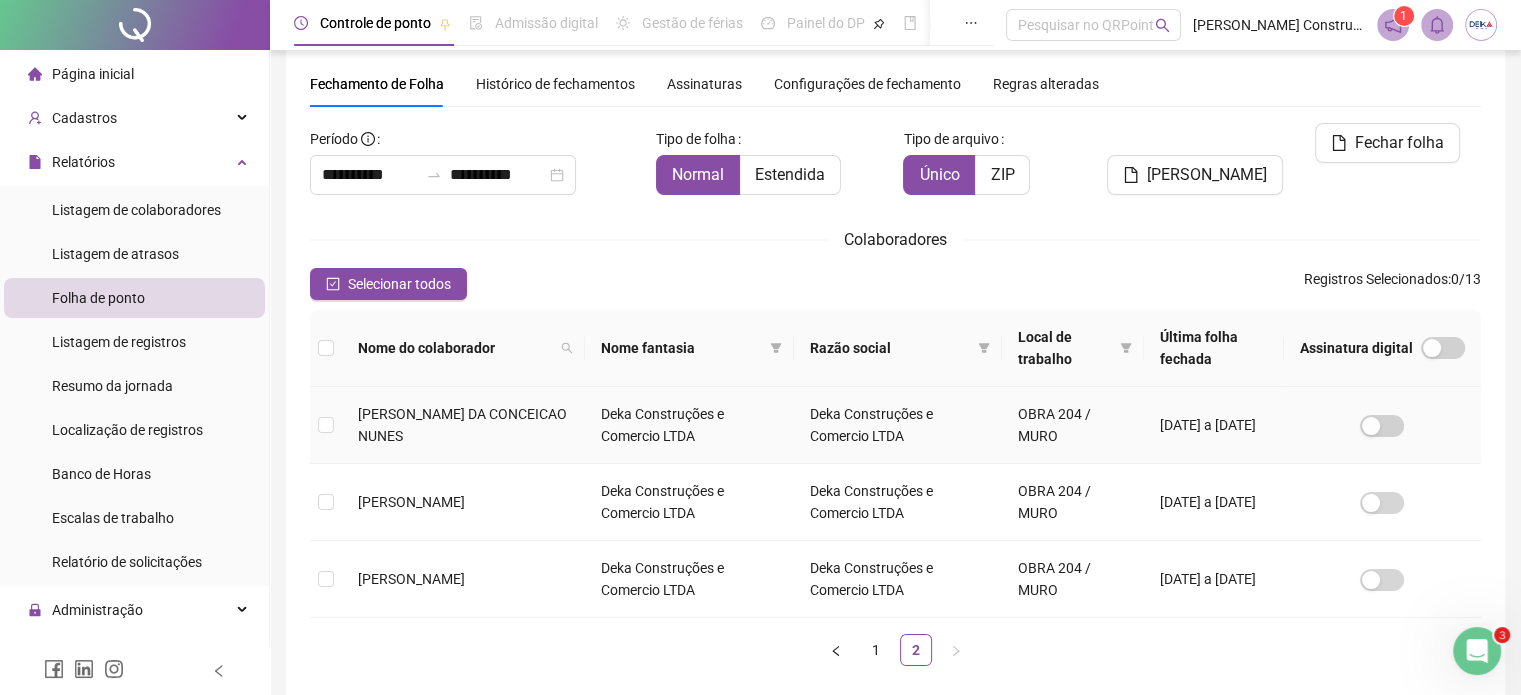 click at bounding box center [326, 425] 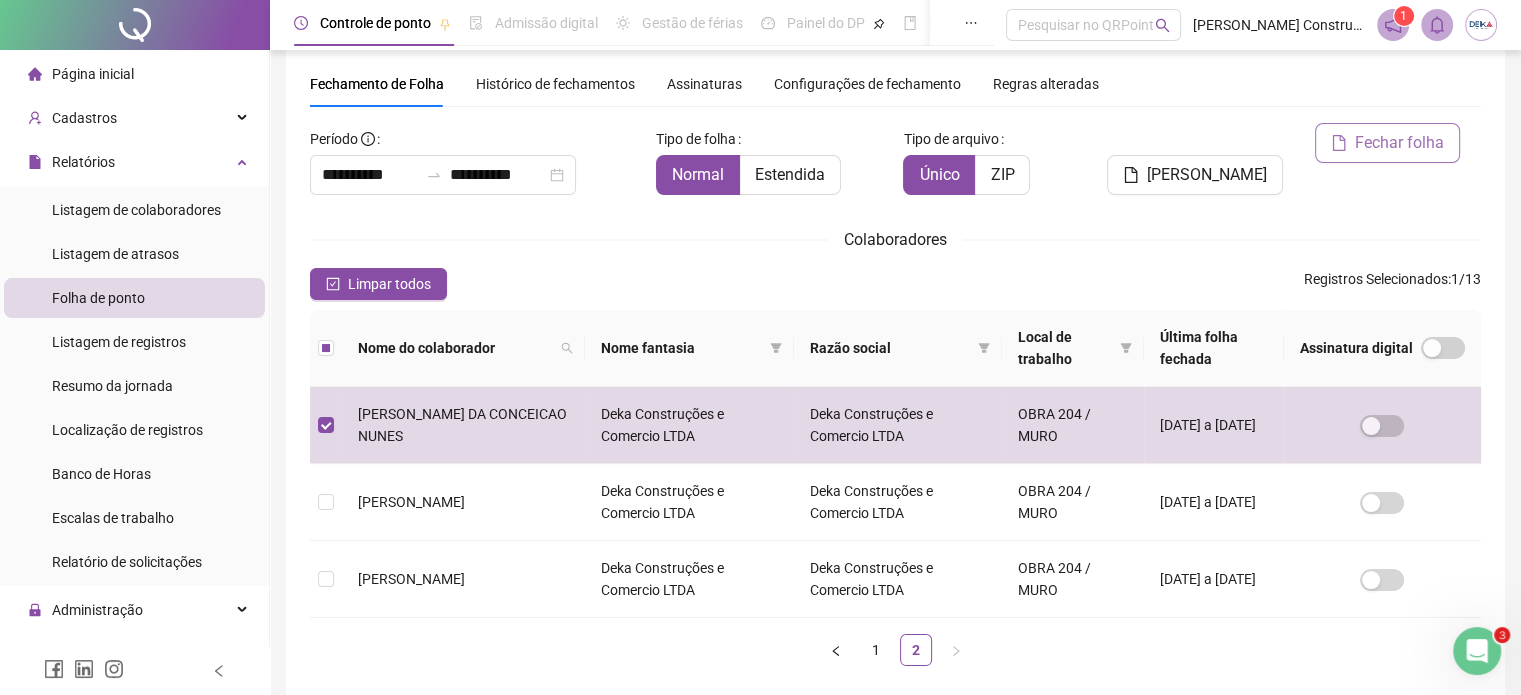 click on "Fechar folha" at bounding box center [1399, 143] 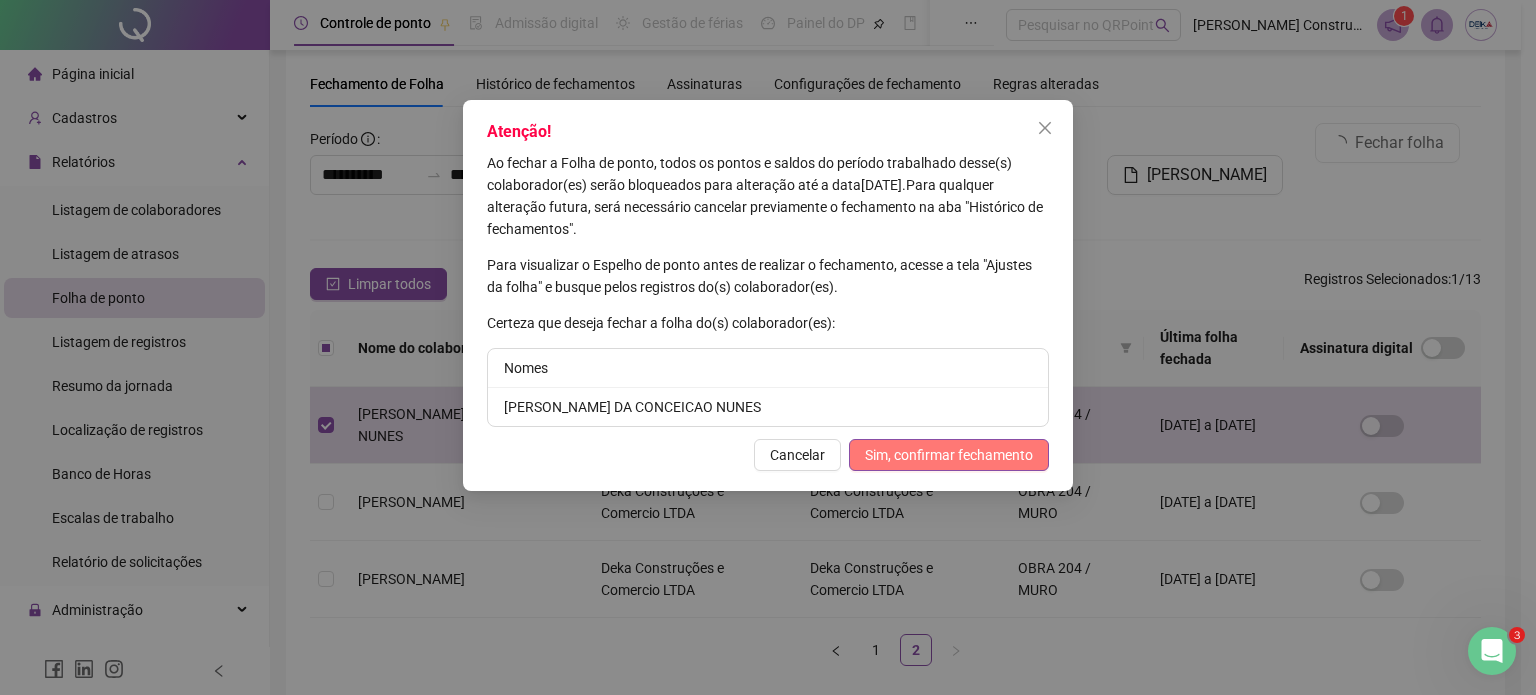 click on "Sim, confirmar fechamento" at bounding box center [949, 455] 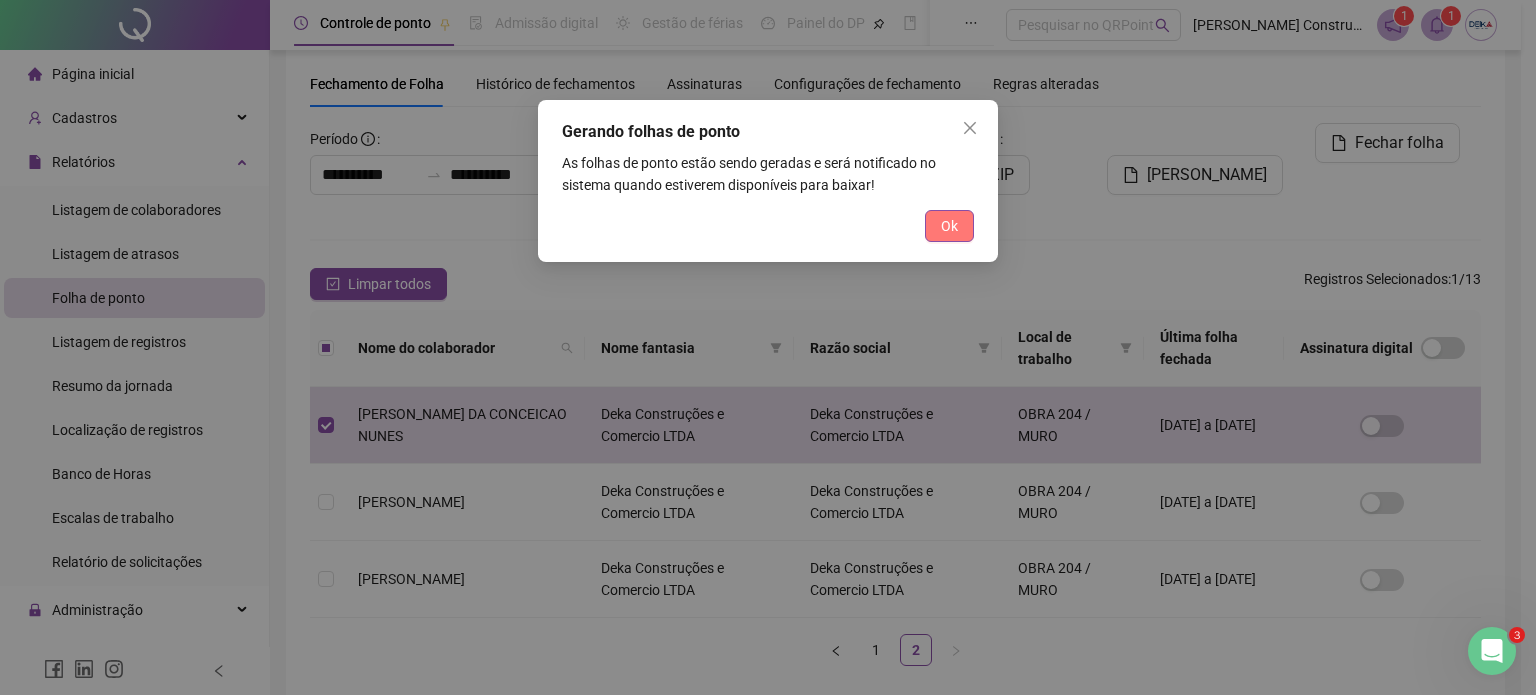 click on "Ok" at bounding box center [949, 226] 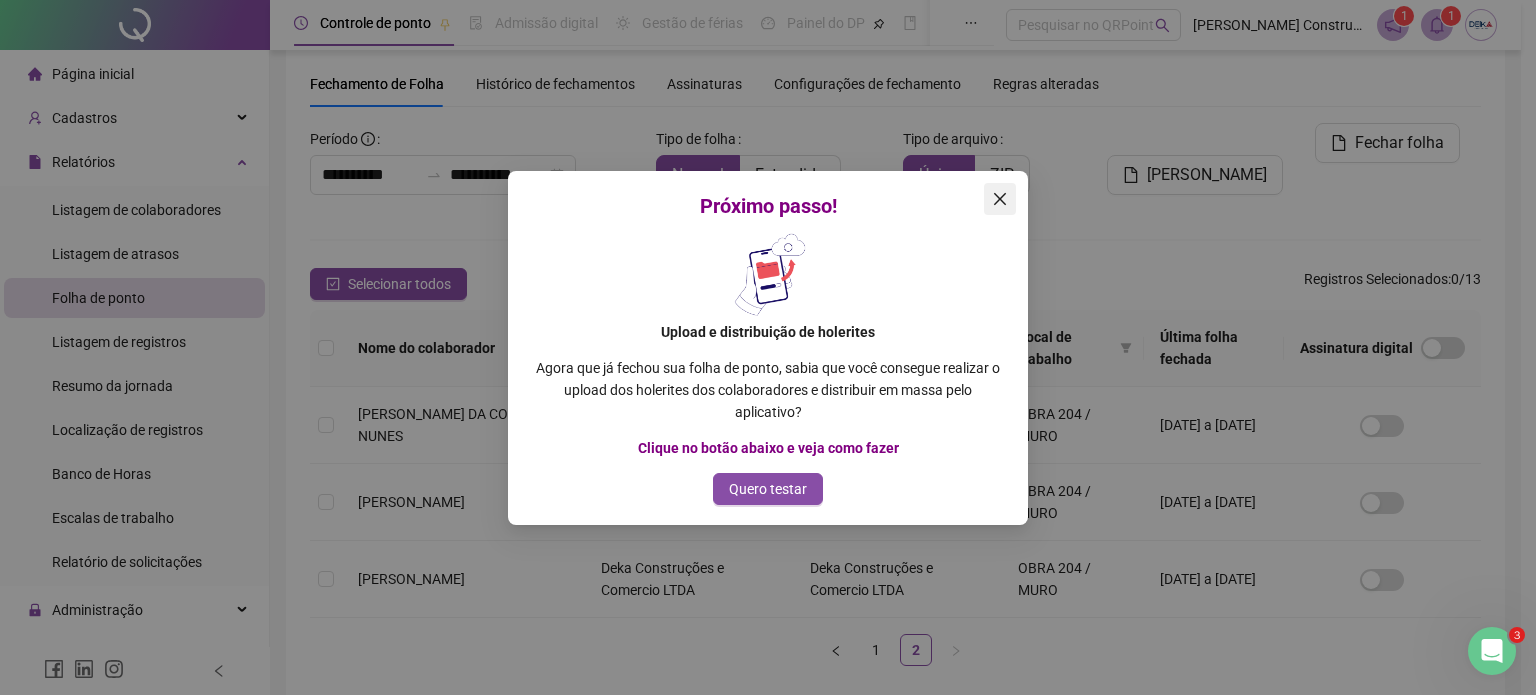 click at bounding box center [1000, 199] 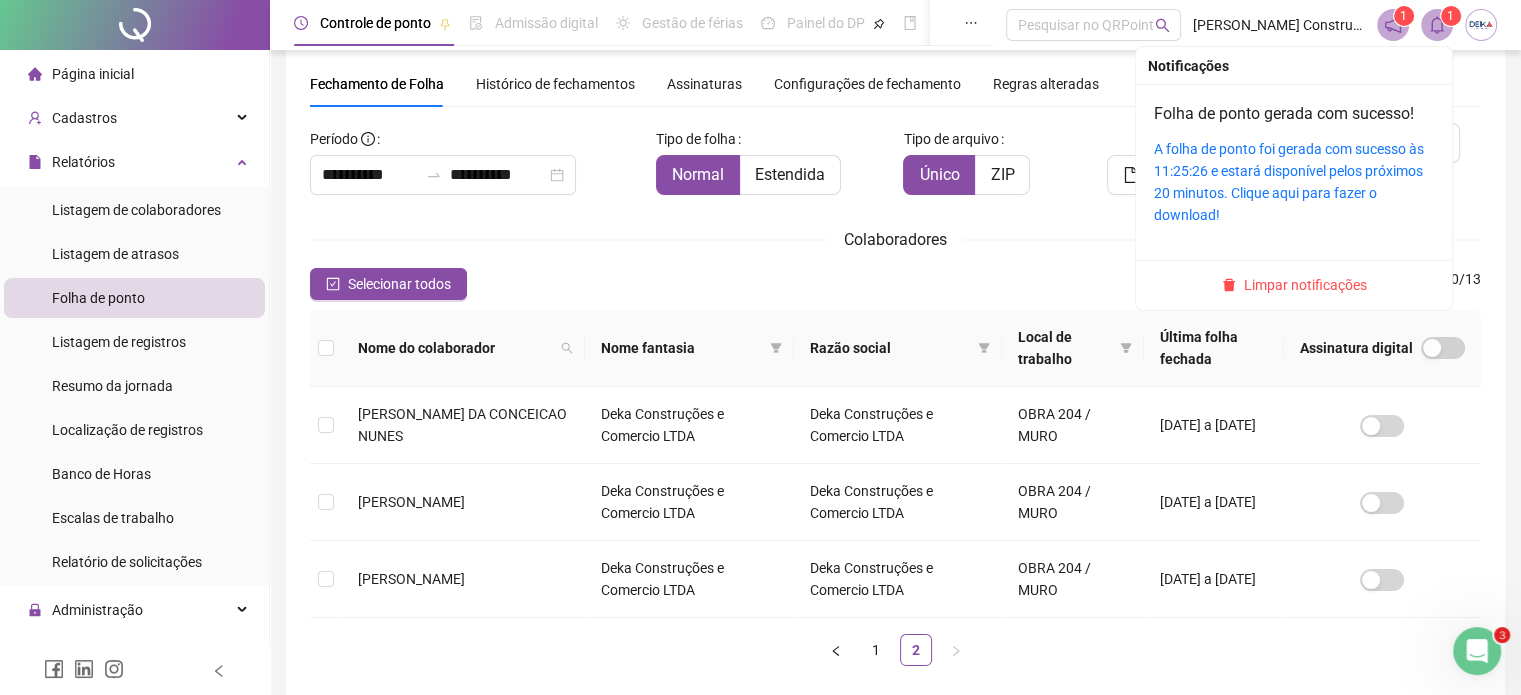 click 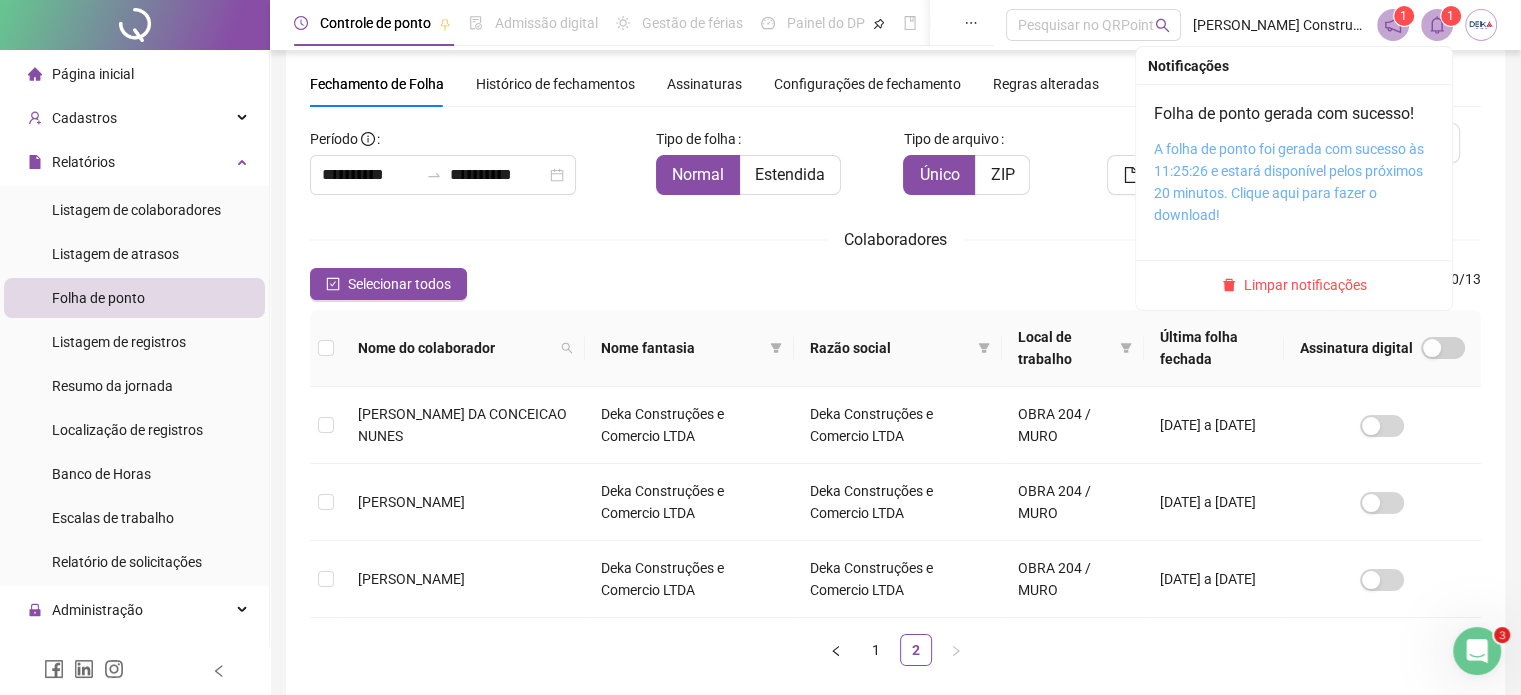 click on "A folha de ponto foi gerada com sucesso às 11:25:26 e estará disponível pelos próximos 20 minutos.
Clique aqui para fazer o download!" at bounding box center [1289, 182] 